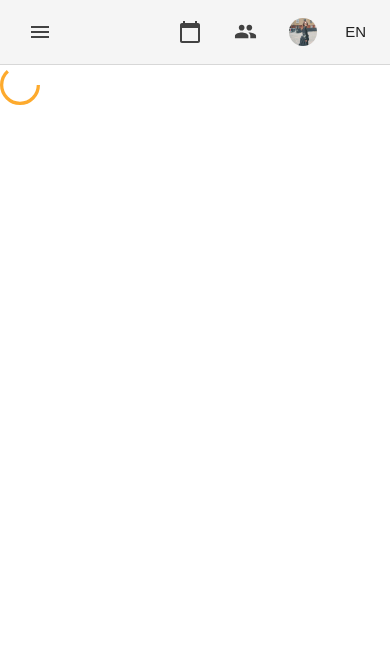 scroll, scrollTop: 0, scrollLeft: 0, axis: both 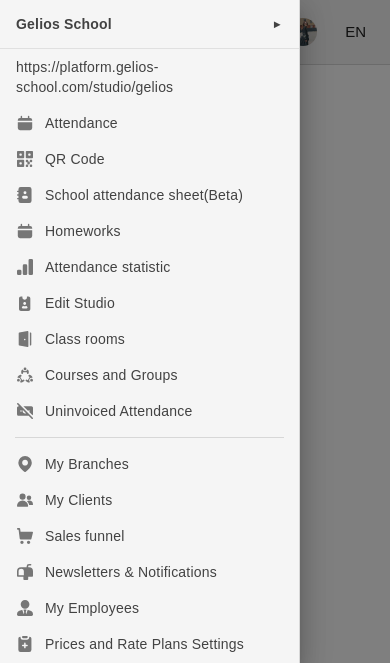 select on "**********" 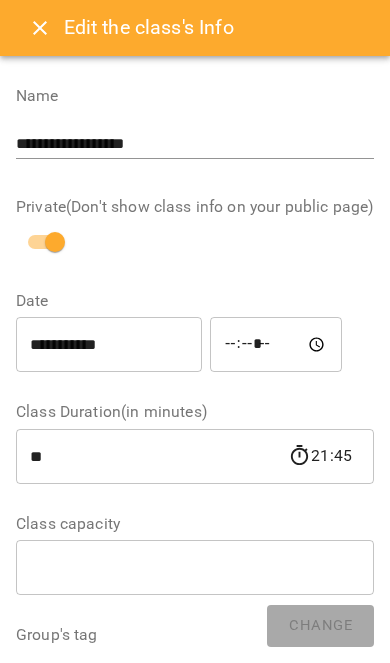 click at bounding box center (40, 28) 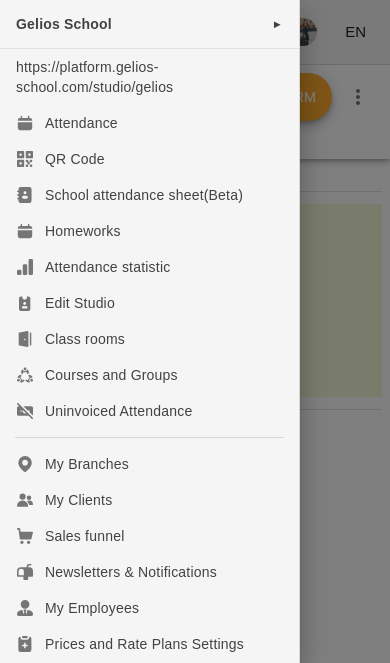 click on "My Clients" at bounding box center [149, 500] 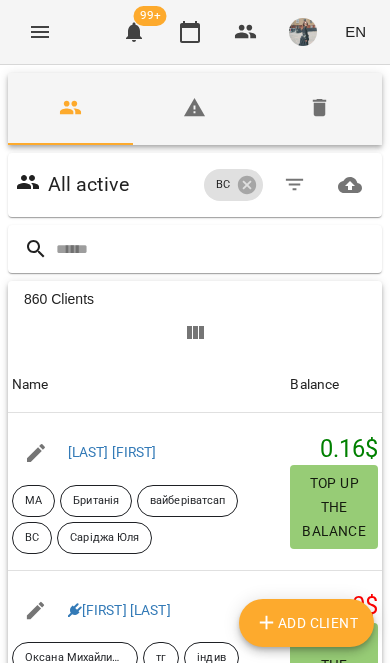 click at bounding box center [215, 249] 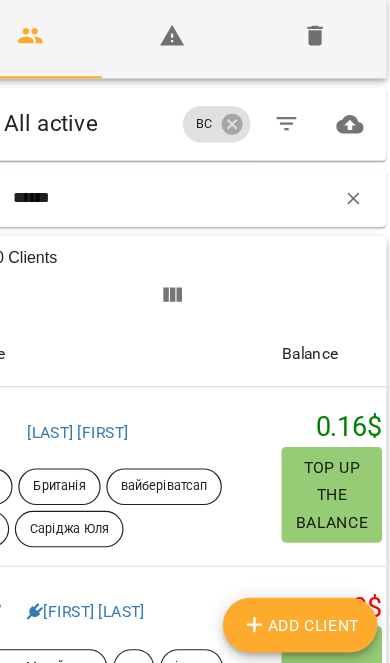 type on "******" 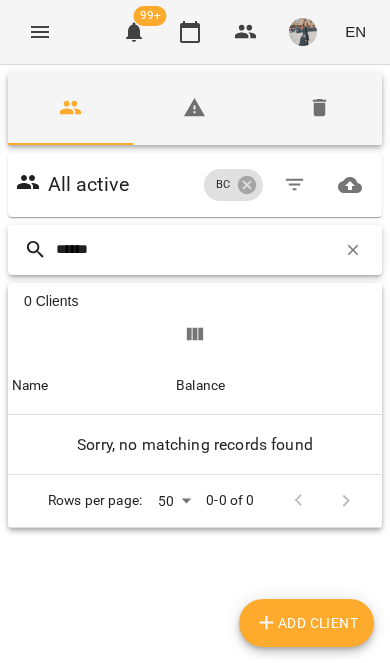 click at bounding box center (353, 250) 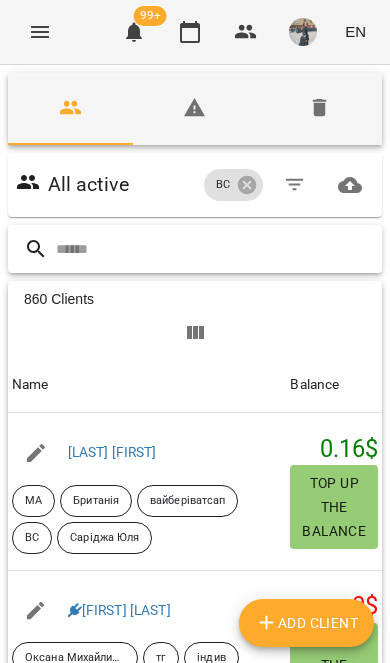 click at bounding box center [215, 249] 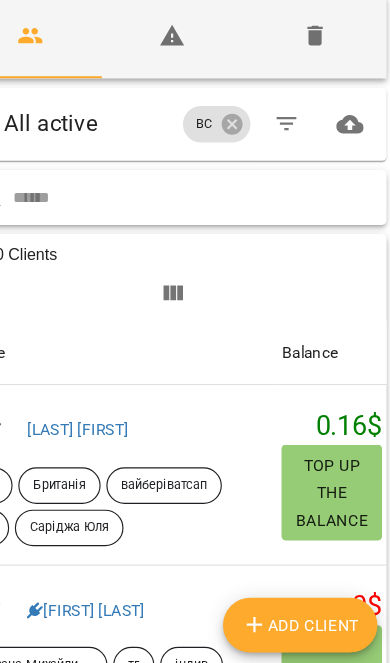 click at bounding box center [215, 249] 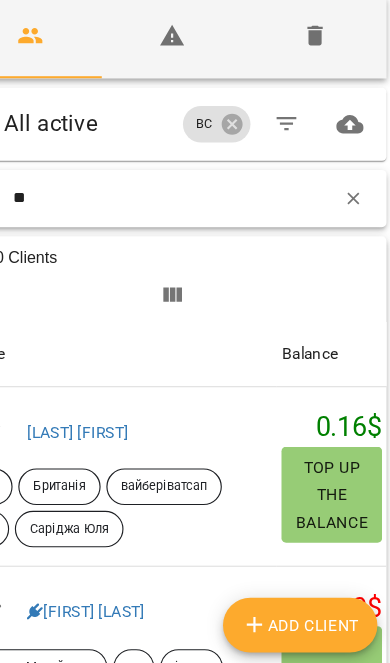 type on "*" 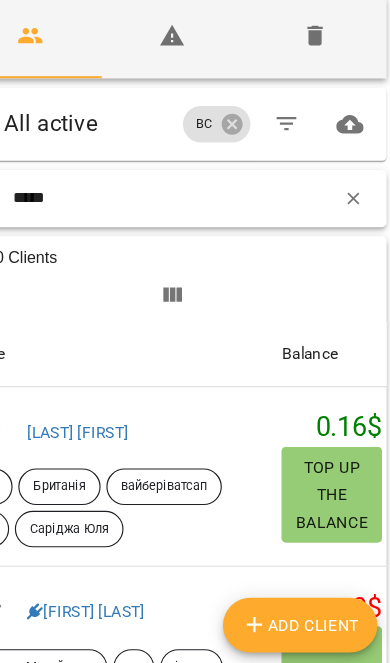 type on "*****" 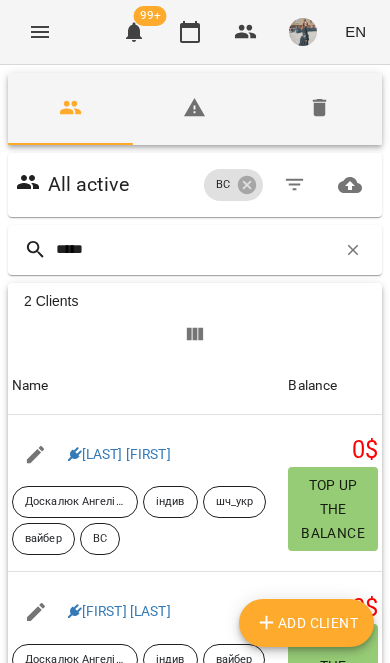 click on "Стефан Прокопенко" at bounding box center [119, 611] 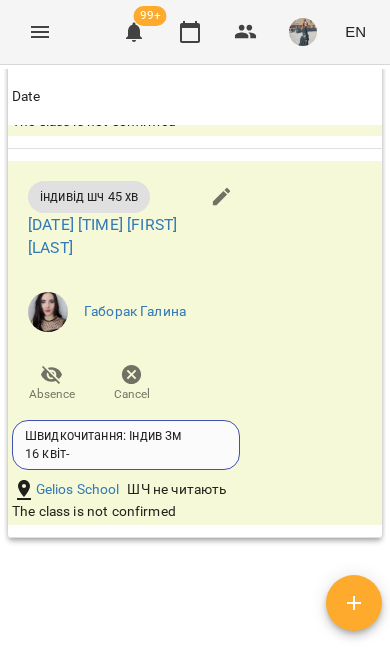 scroll, scrollTop: 3425, scrollLeft: 0, axis: vertical 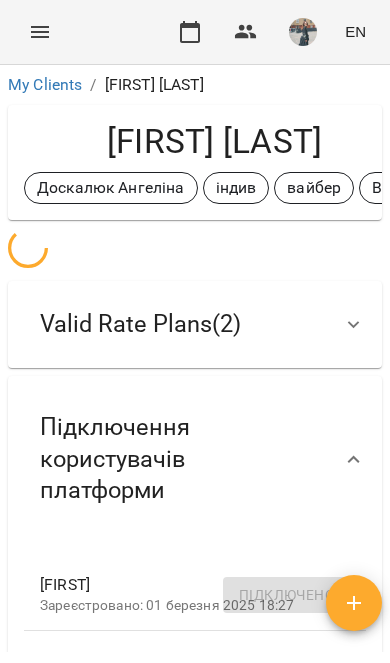 click at bounding box center (40, 32) 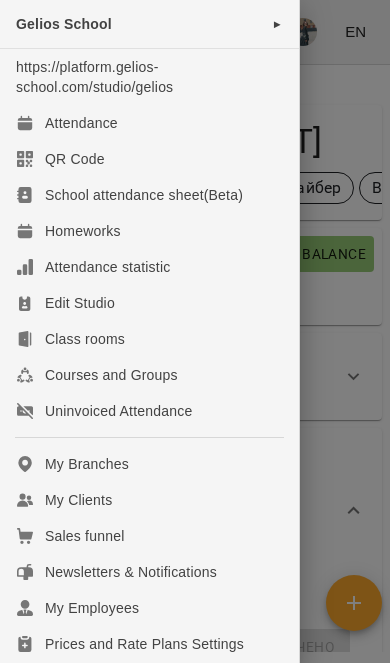 click on "My Clients" at bounding box center [149, 500] 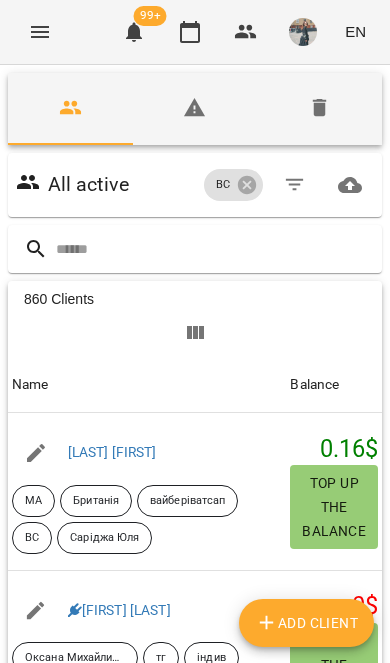 click at bounding box center [215, 249] 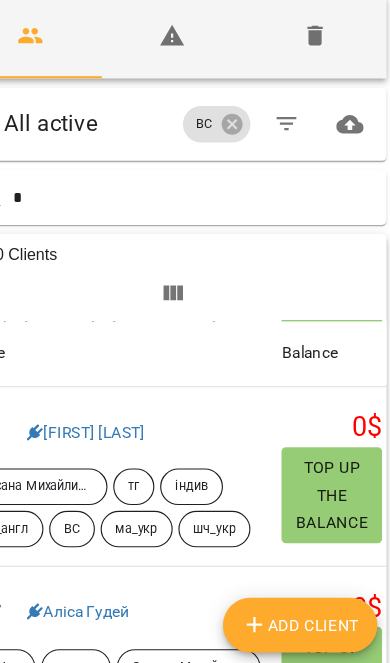type on "*" 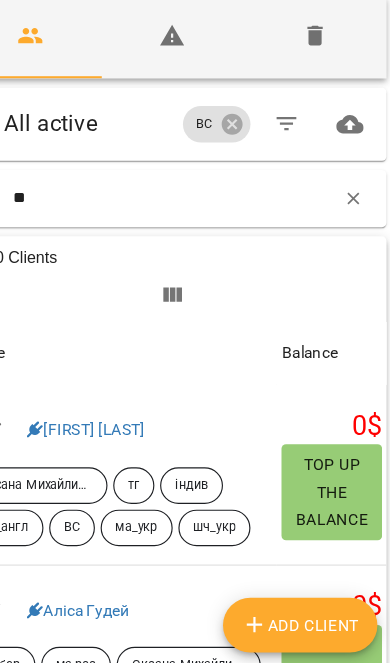 scroll, scrollTop: 161, scrollLeft: 0, axis: vertical 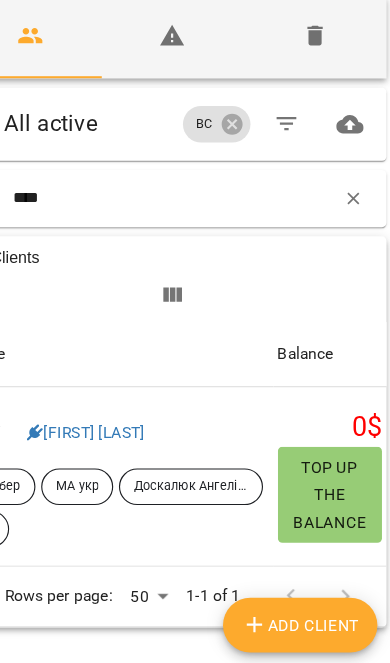 type on "****" 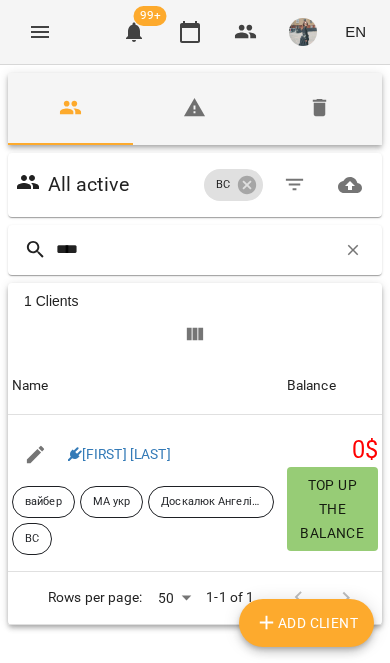 click on "Слиш Софія" at bounding box center [119, 454] 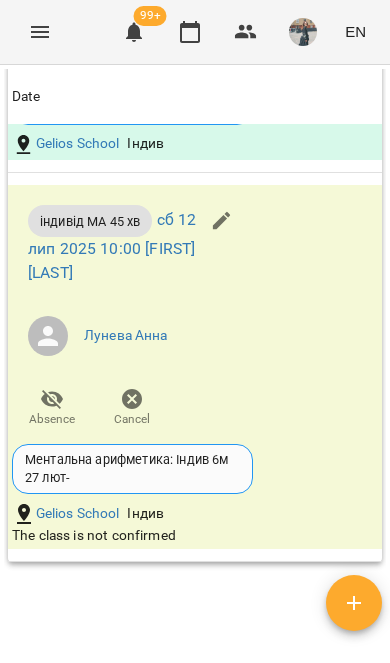 scroll, scrollTop: 1420, scrollLeft: 0, axis: vertical 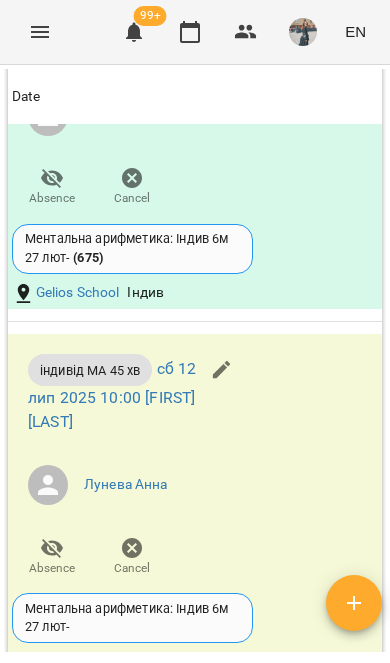 click 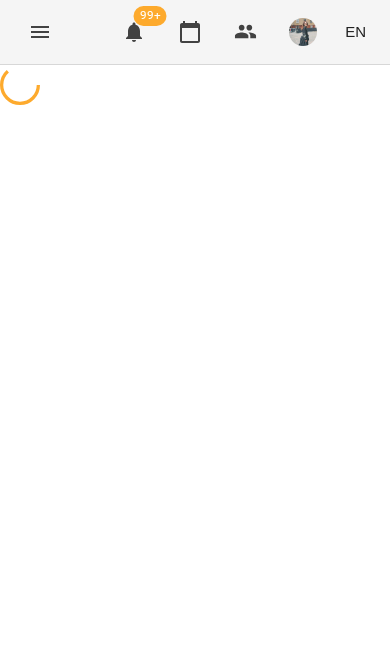 select on "**********" 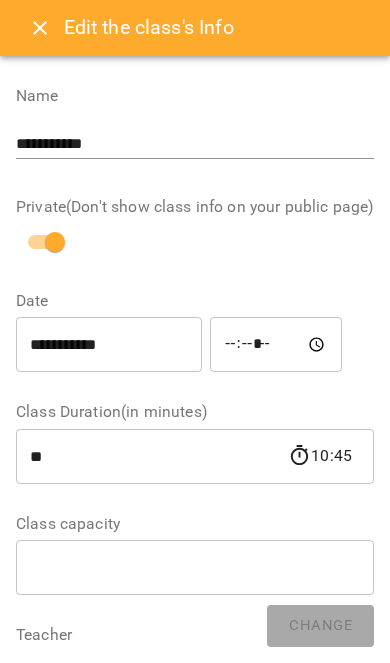 click on "**********" at bounding box center (109, 345) 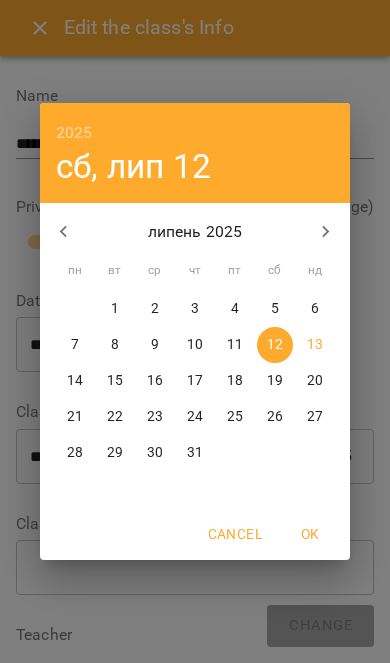 click on "14" at bounding box center [75, 381] 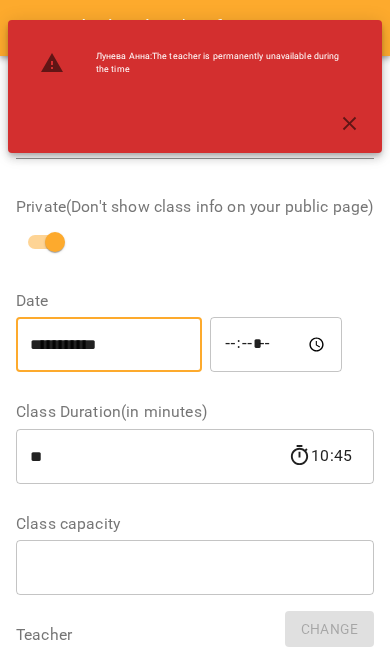 click on "*****" at bounding box center [276, 345] 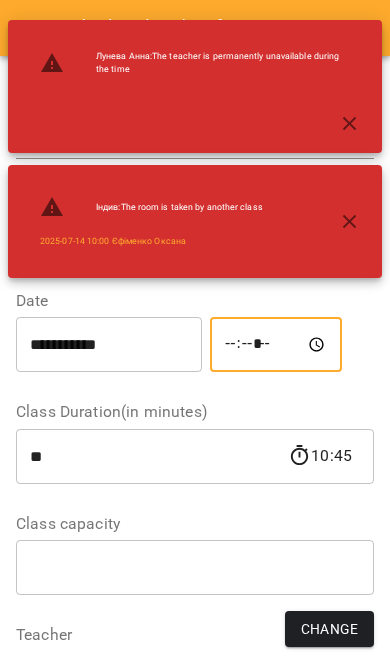 type on "*****" 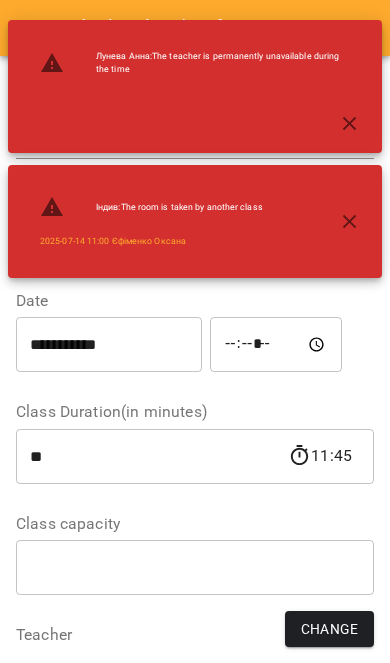click on "Change" at bounding box center [329, 629] 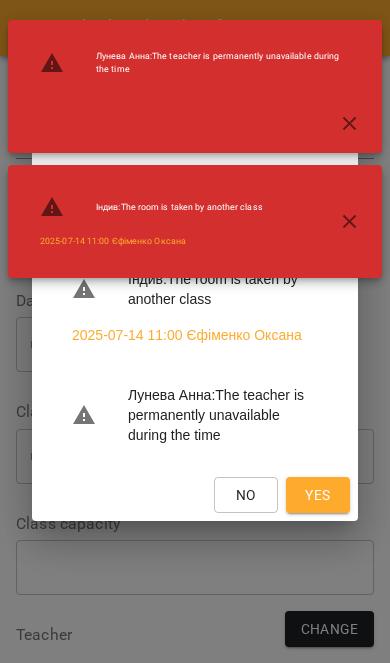 click on "Yes" at bounding box center [318, 495] 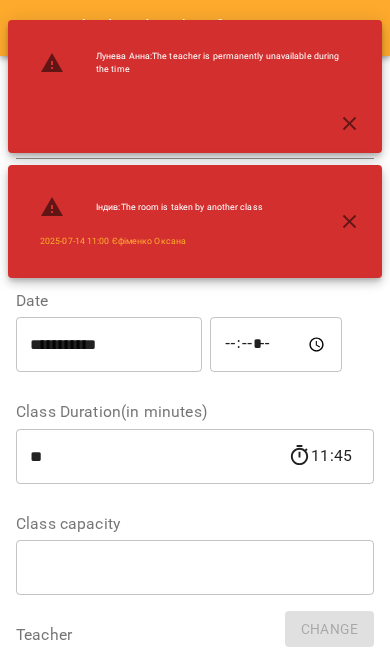 click on "Attendance / Анна Лунева / Confirm сб, 12 лип 2025 10:00   Слиш Софія 36 Ментальна арифметика: Індив 6м 27 лют  -  13 лип Absence Cancel" at bounding box center (195, 241) 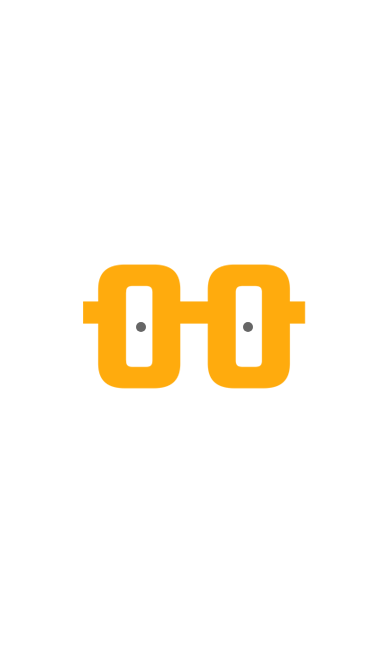 scroll, scrollTop: 0, scrollLeft: 0, axis: both 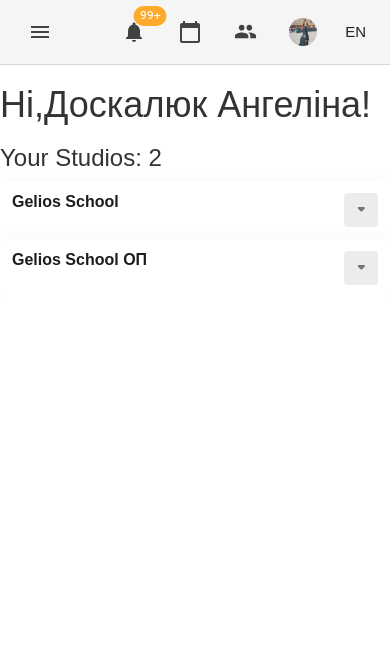 click at bounding box center (40, 32) 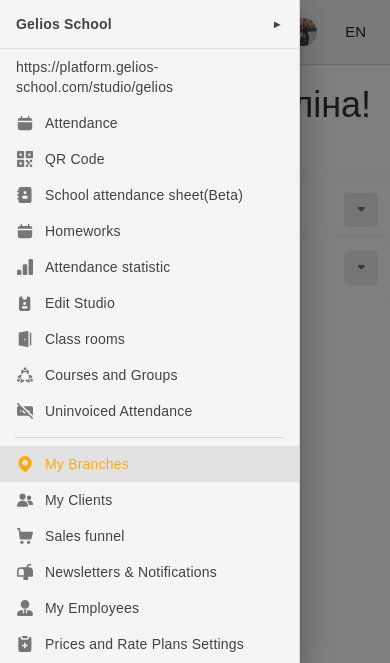 click on "My Clients" at bounding box center [149, 500] 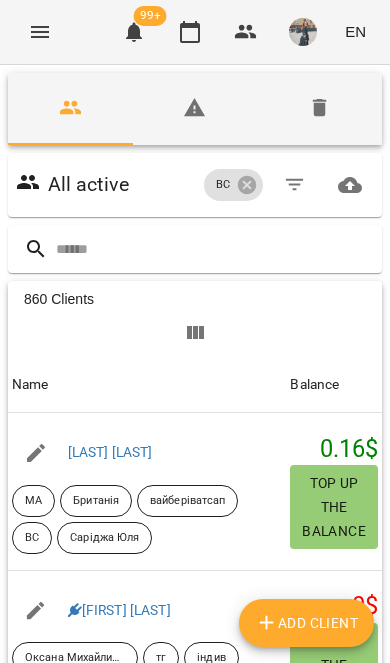 click at bounding box center (215, 249) 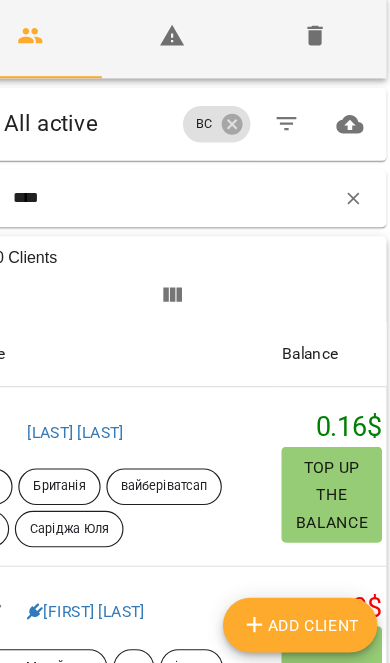 type on "****" 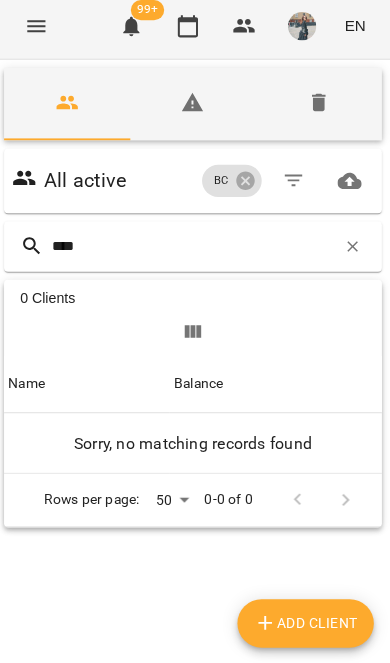 click on "Deleted clients" at bounding box center [319, 111] 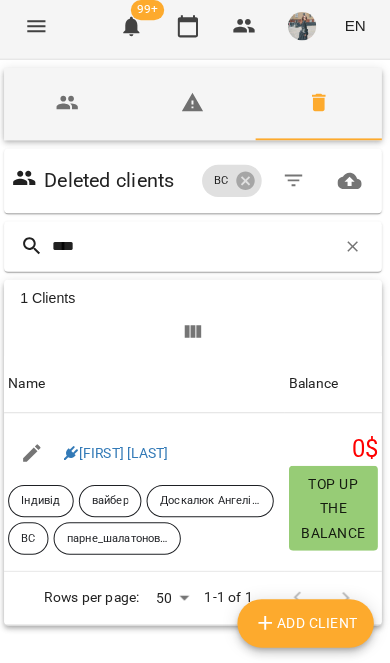 click on "1   Clients 1   Clients Name Balance Name Семен Шалатонов Індивід вайбер Доскалюк Ангеліна ВС парне_шалатонов_сергеєв Balance 0 $ Top up the balance Rows per page: 50 ** 1-1 of 1" at bounding box center [195, 454] 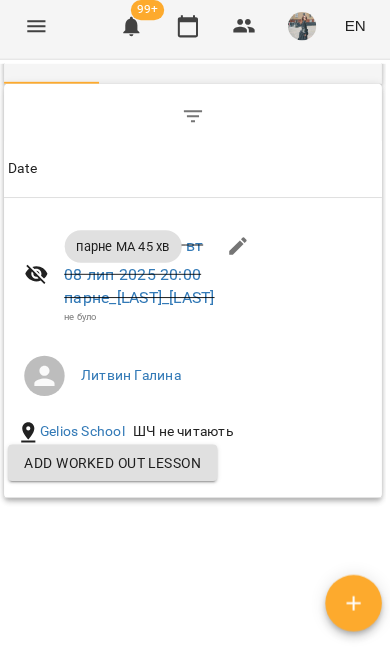 scroll, scrollTop: 1150, scrollLeft: 0, axis: vertical 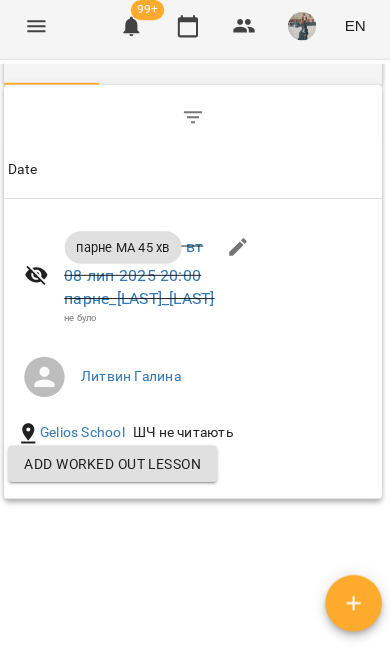 click at bounding box center [354, 603] 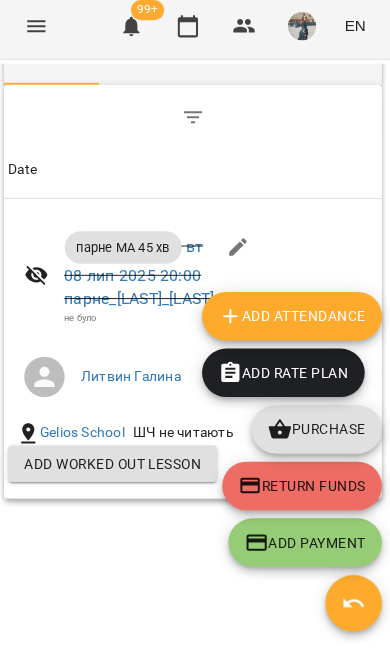 click on "Return funds" at bounding box center (293, 487) 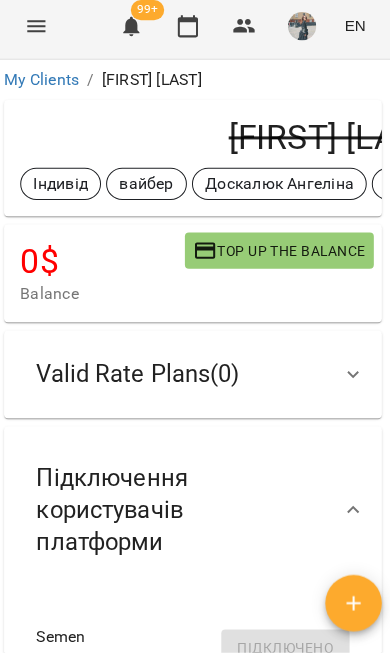 scroll, scrollTop: 0, scrollLeft: 0, axis: both 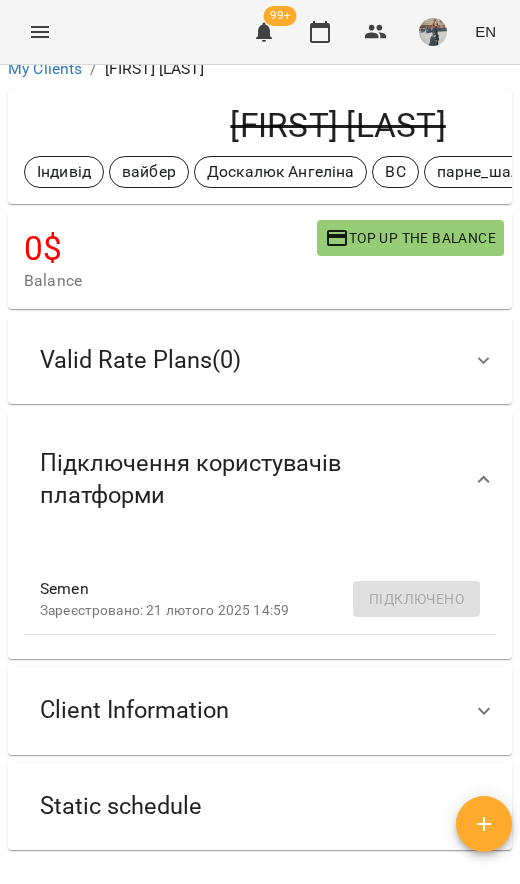 click on "Підключення користувачів платформи" at bounding box center [260, 479] 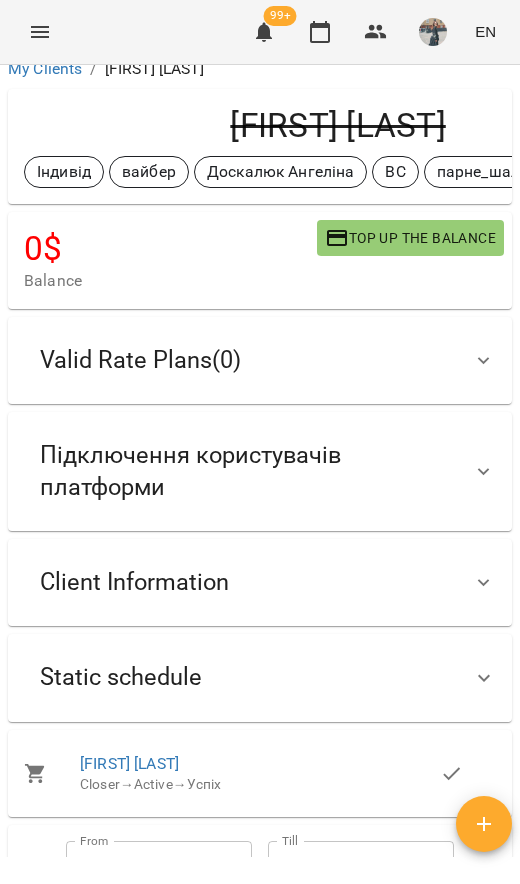 scroll, scrollTop: 0, scrollLeft: 0, axis: both 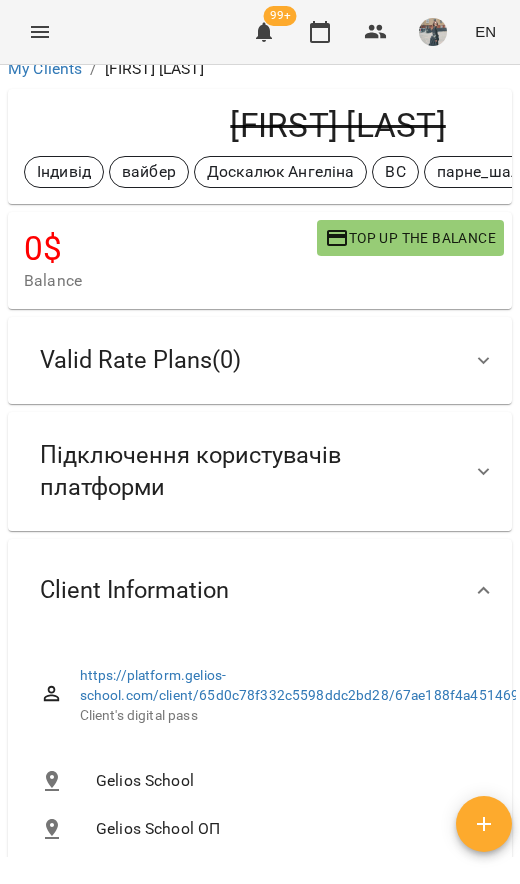 click 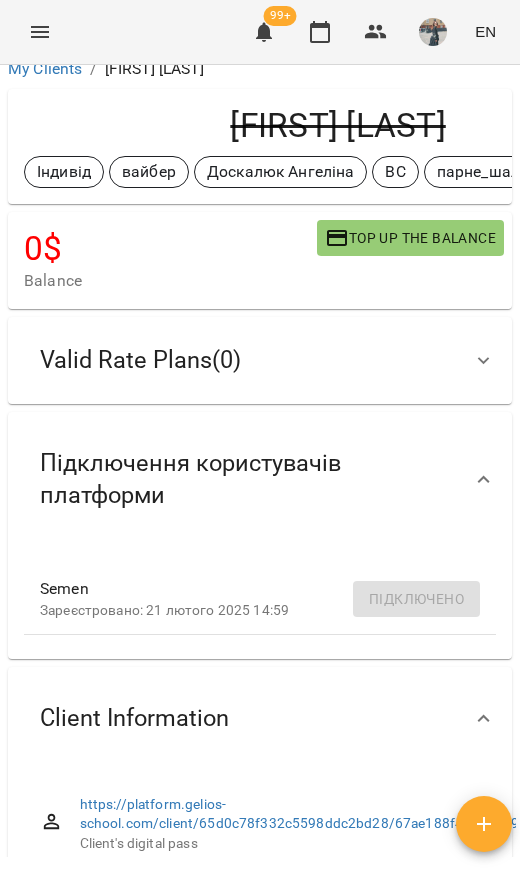 click on "Підключення користувачів платформи" at bounding box center (260, 479) 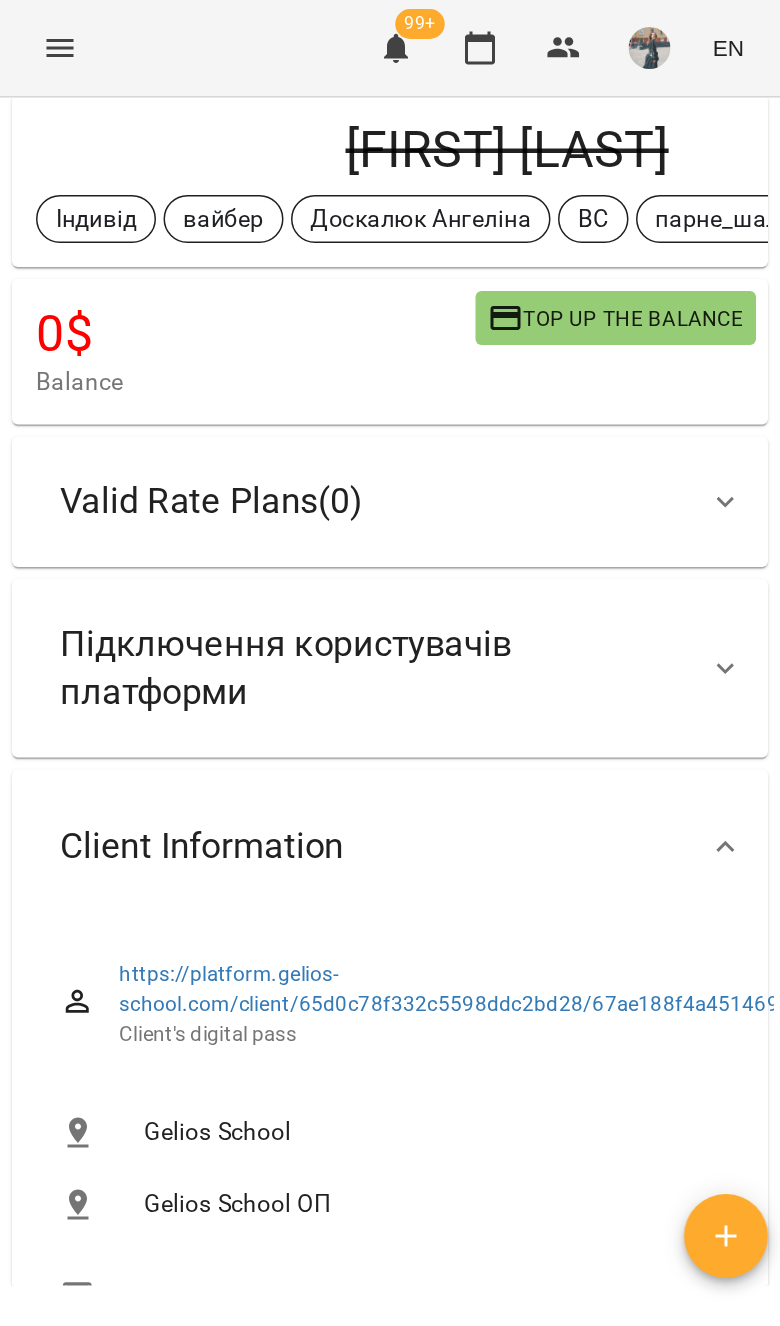 scroll, scrollTop: 219, scrollLeft: 0, axis: vertical 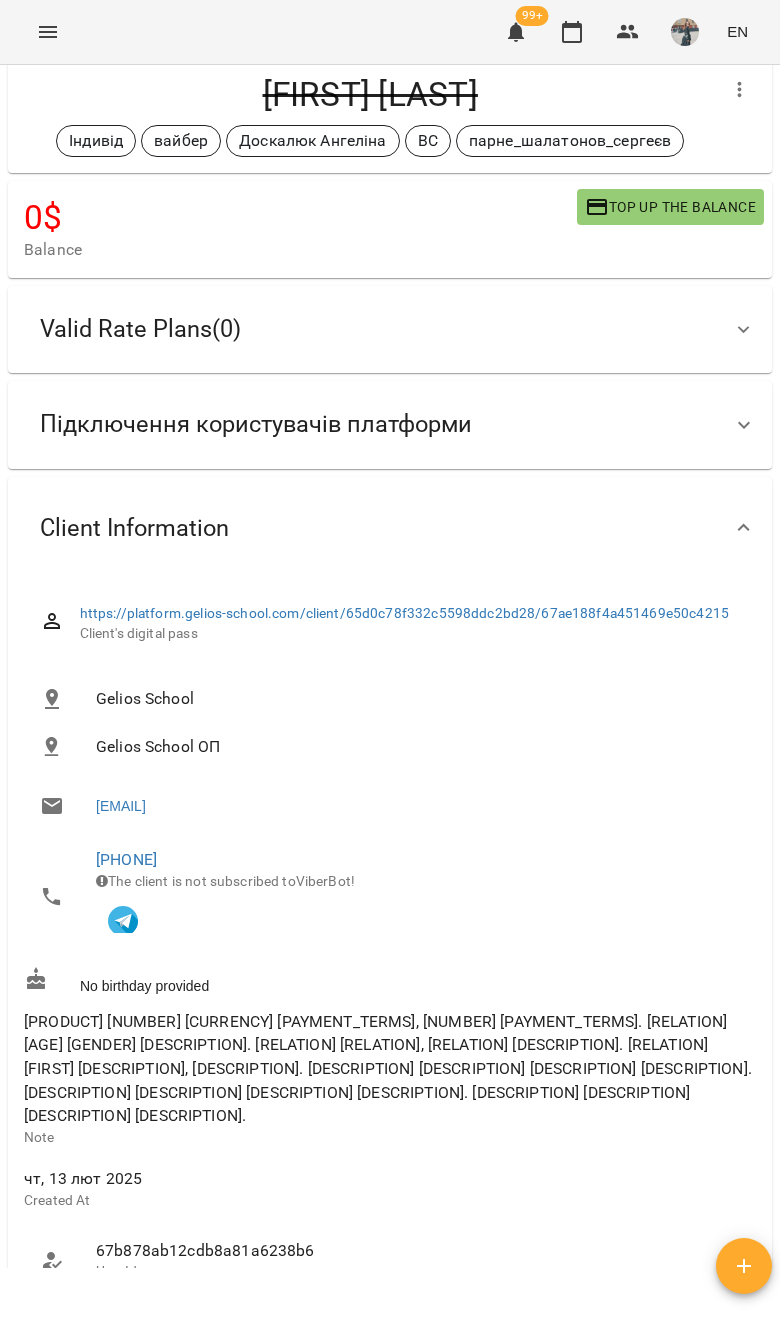 click at bounding box center (740, 90) 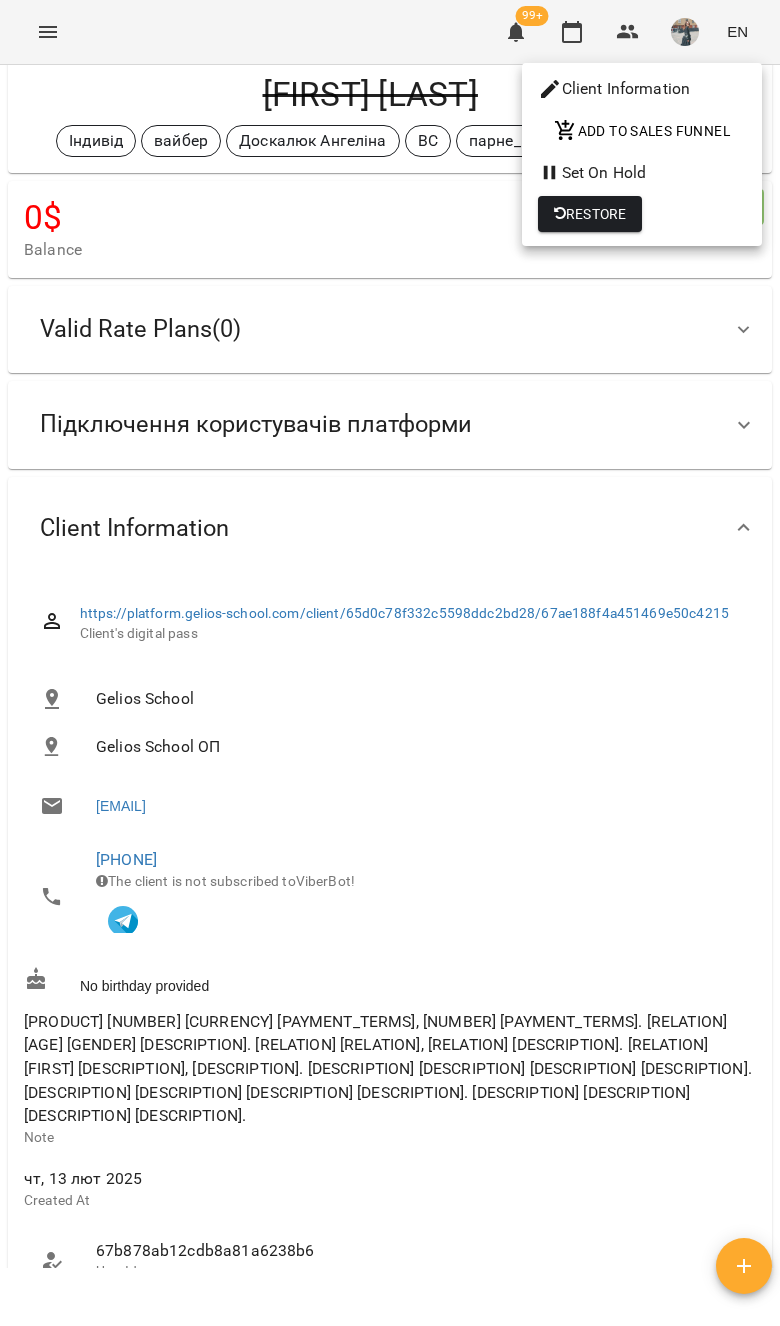 click on "Restore" at bounding box center [590, 214] 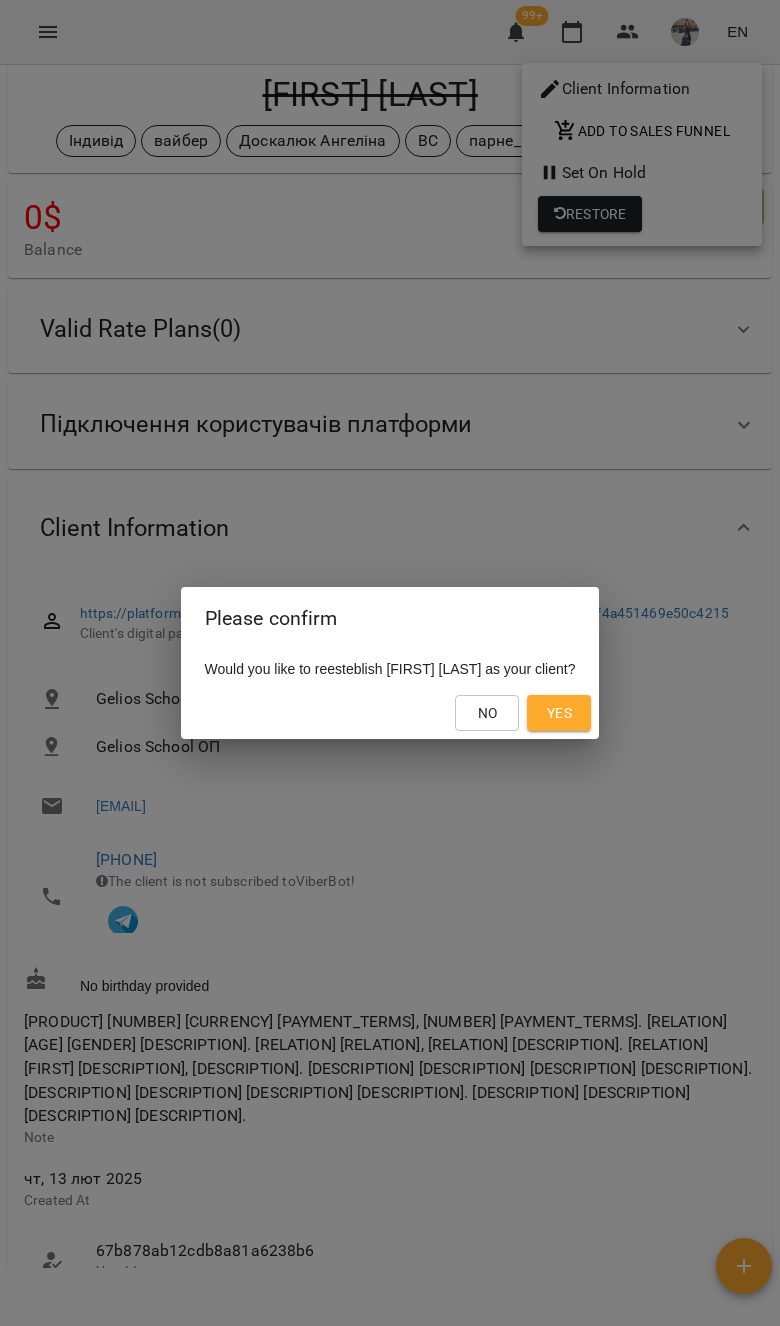 click on "Yes" at bounding box center (559, 713) 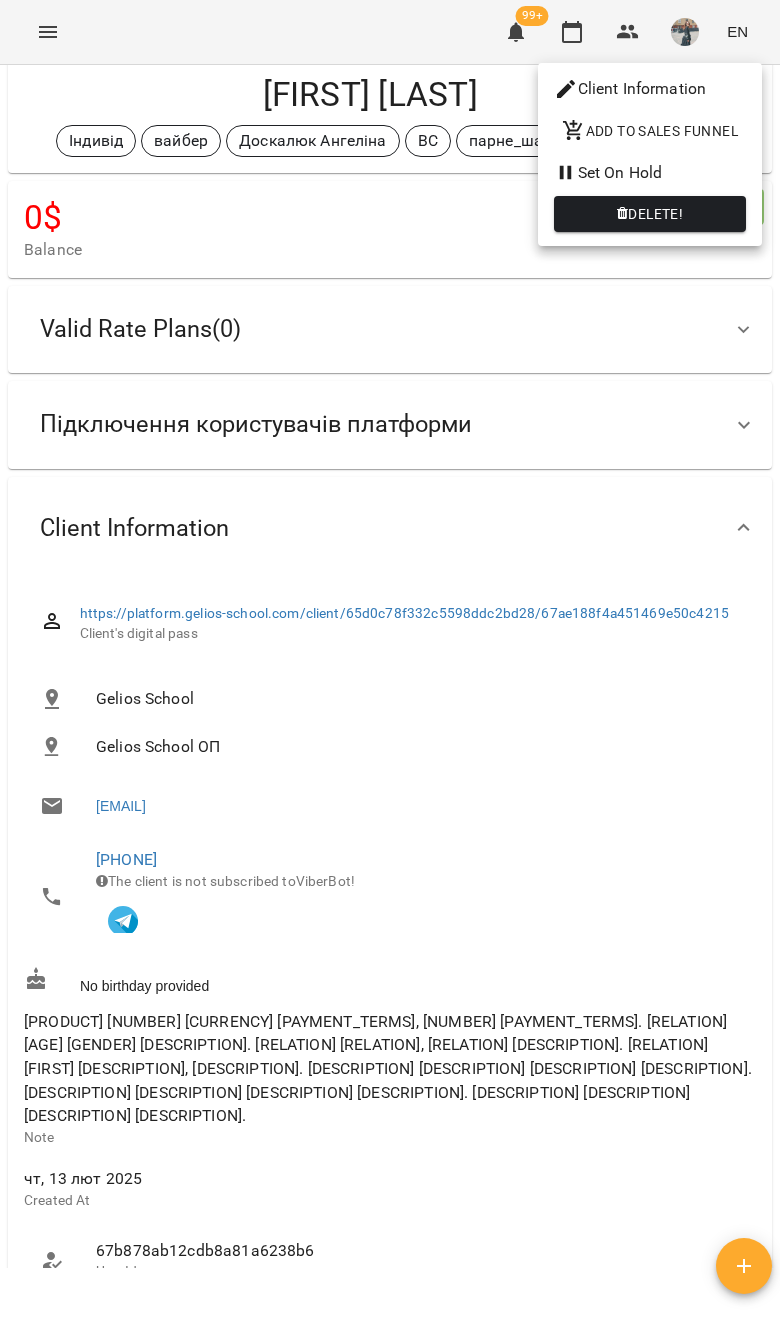 click at bounding box center [390, 663] 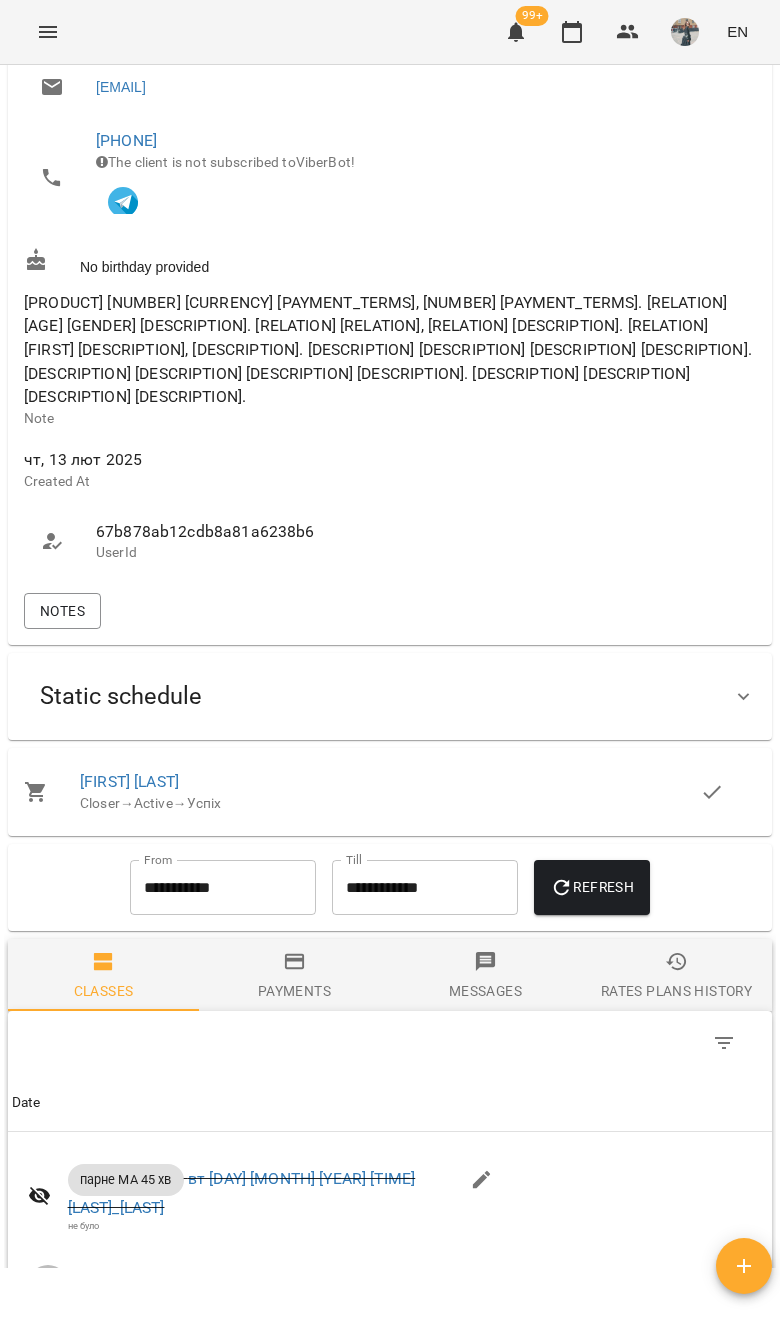 scroll, scrollTop: 385, scrollLeft: 0, axis: vertical 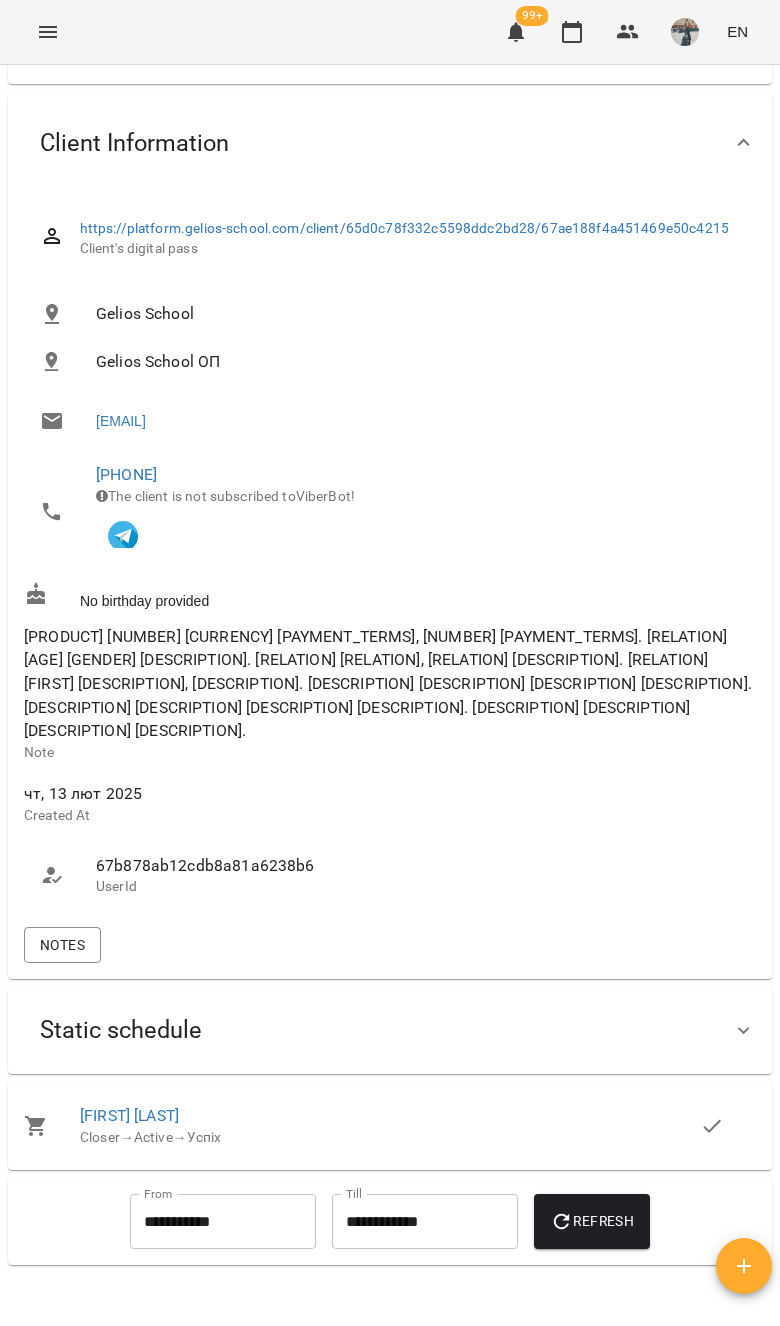 click on "For Business 99+ EN" at bounding box center (390, 32) 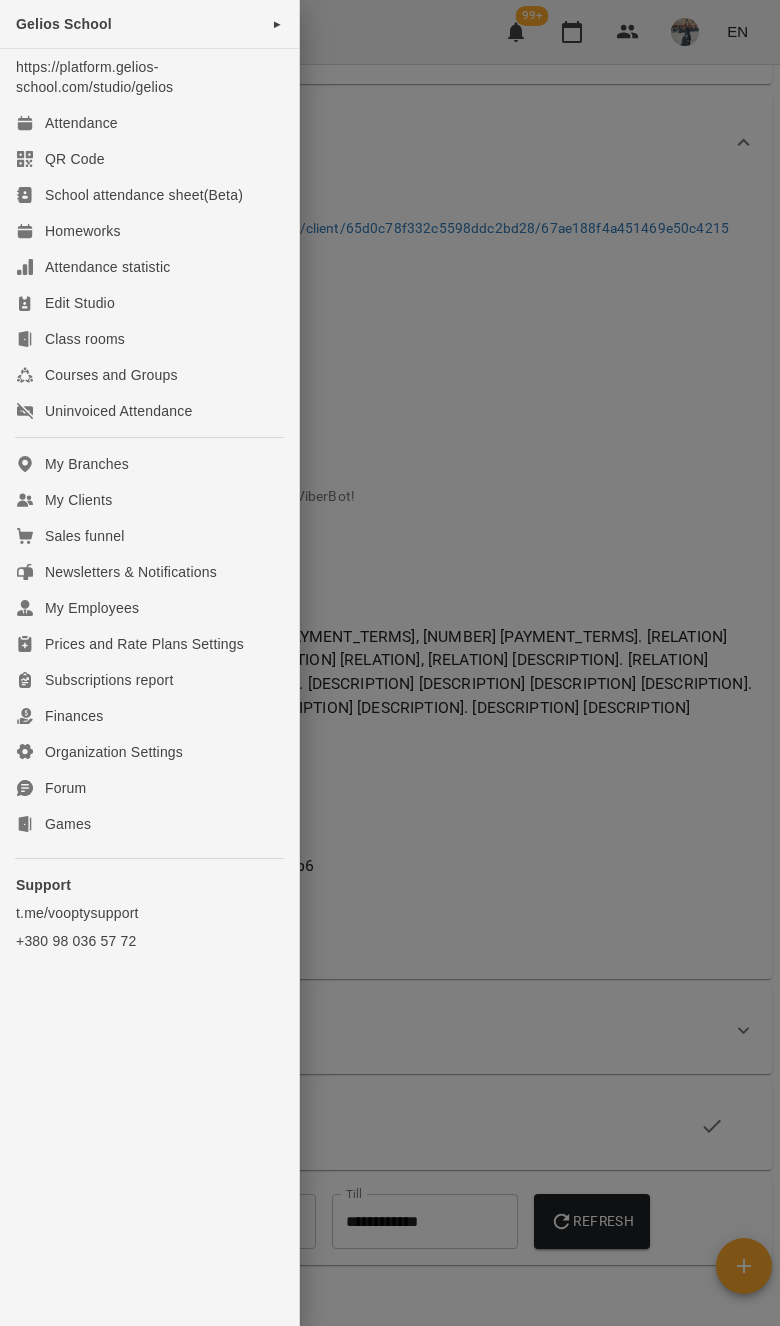 click on "Attendance" at bounding box center (149, 123) 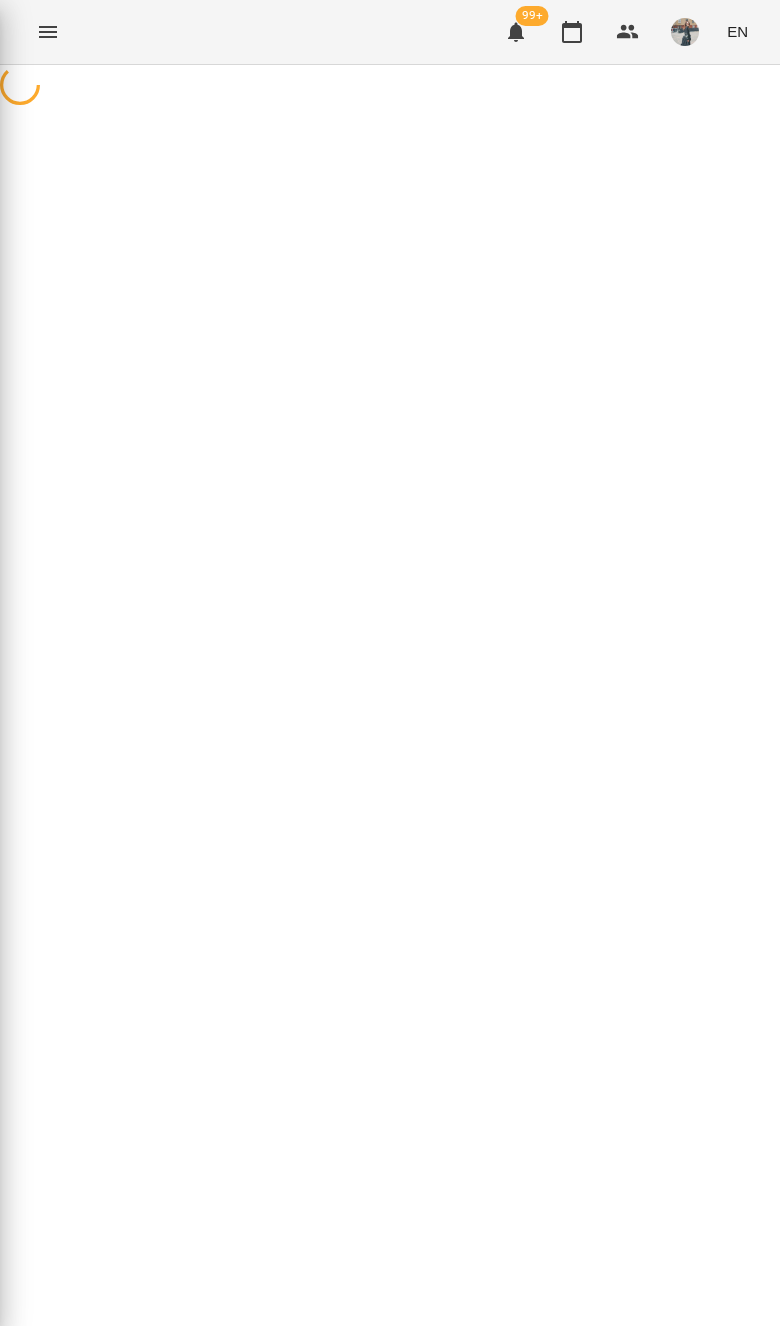 scroll, scrollTop: 0, scrollLeft: 0, axis: both 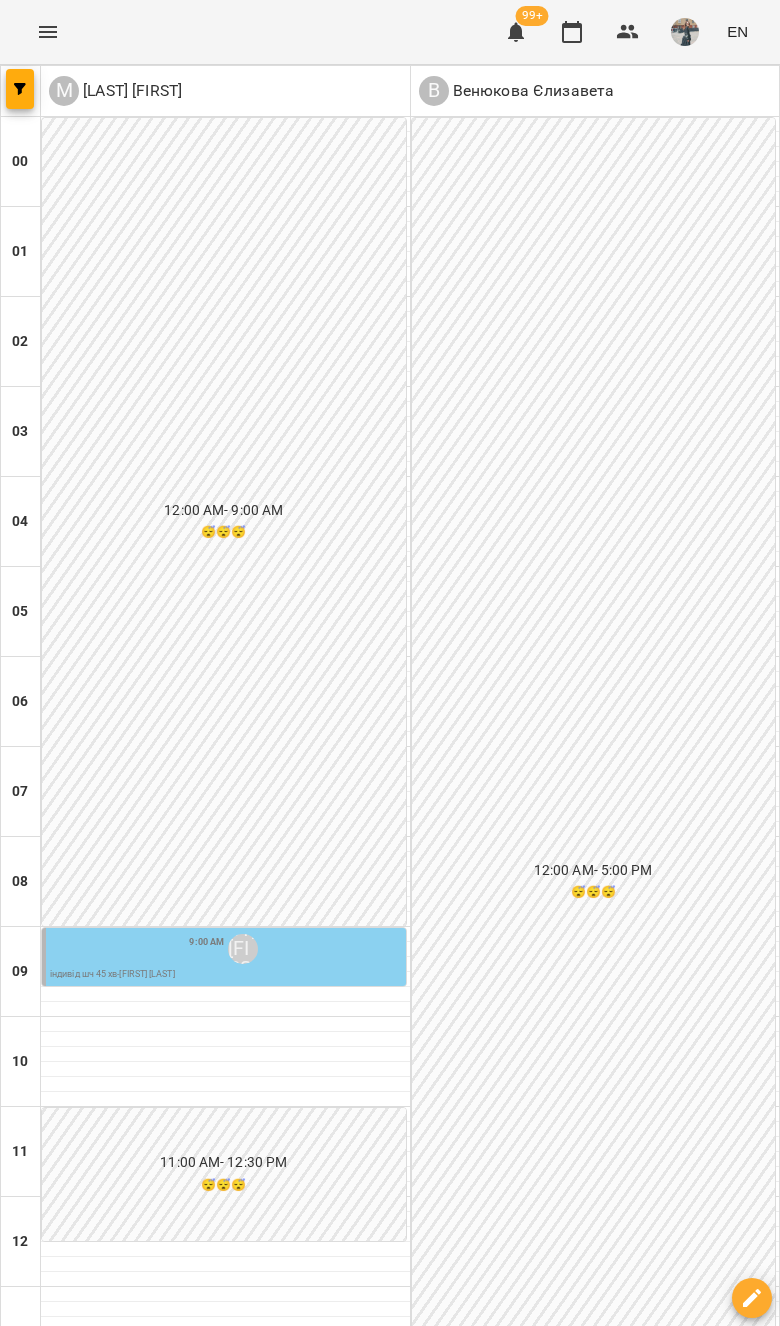 click at bounding box center [595, 2119] 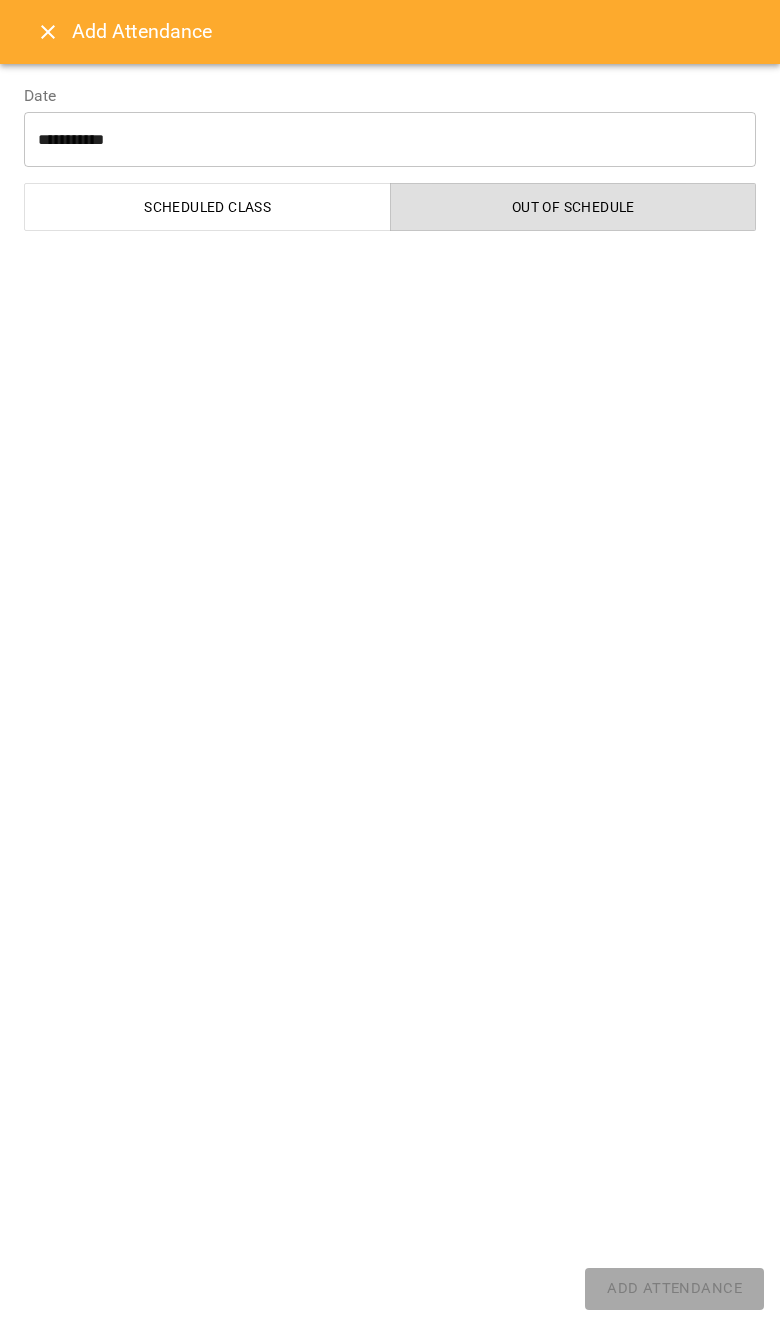 select 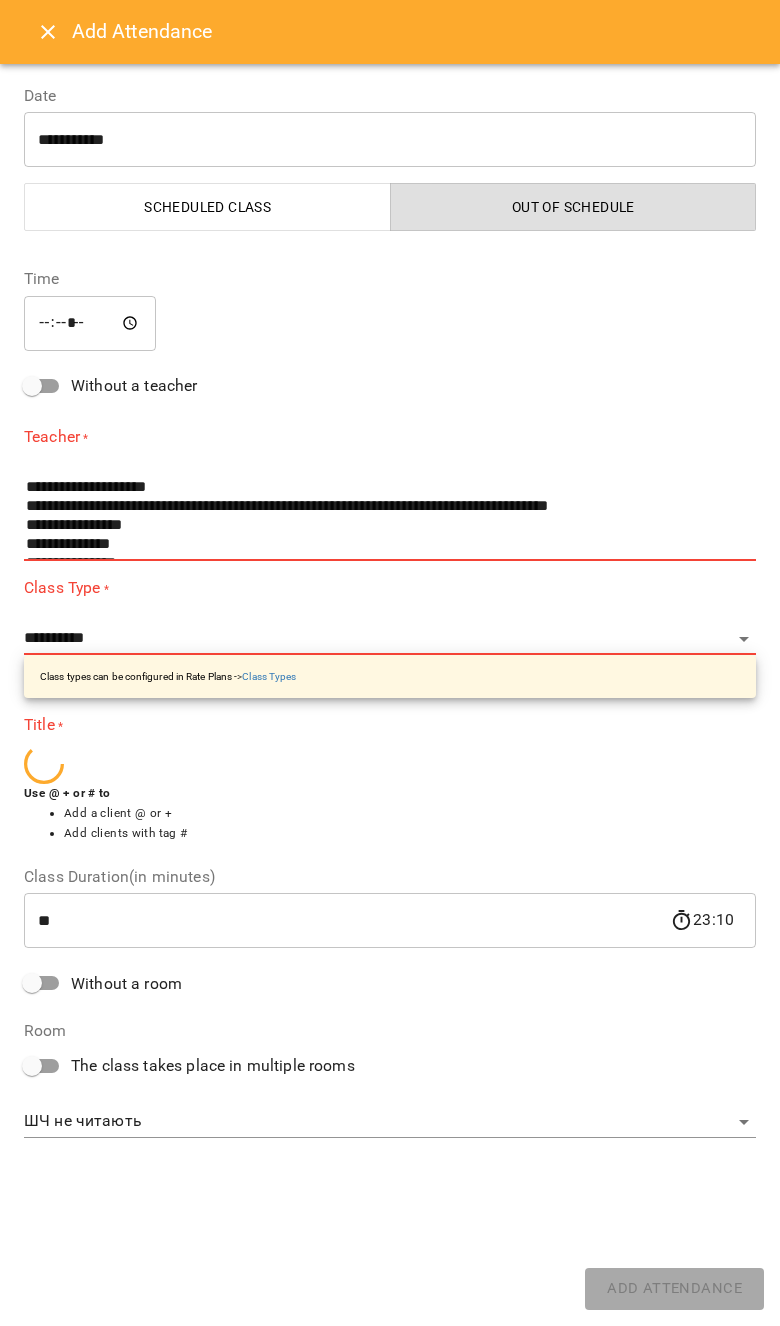 click on "**********" at bounding box center [390, 140] 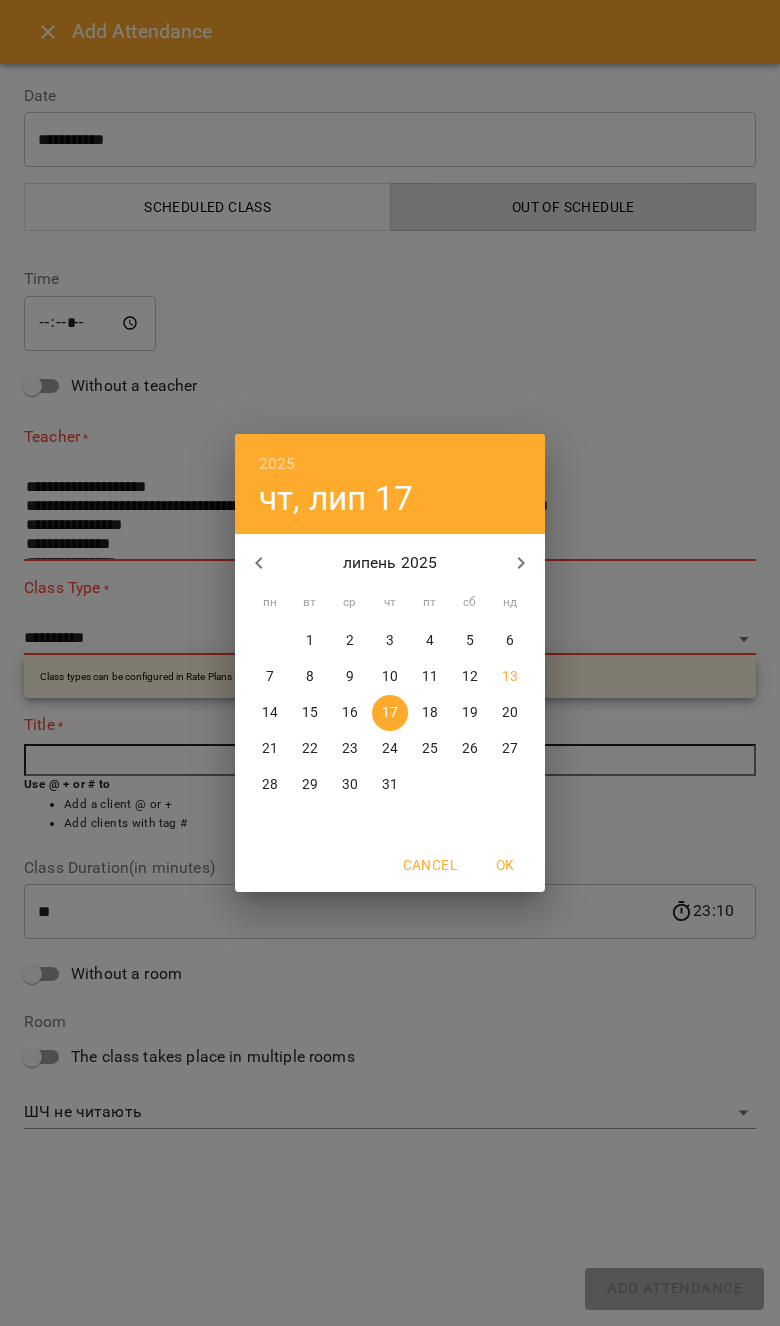 click on "2025 чт, лип 17 липень 2025 пн вт ср чт пт сб нд 30 1 2 3 4 5 6 7 8 9 10 11 12 13 14 15 16 17 18 19 20 21 22 23 24 25 26 27 28 29 30 31 1 2 3 Cancel OK" at bounding box center (390, 663) 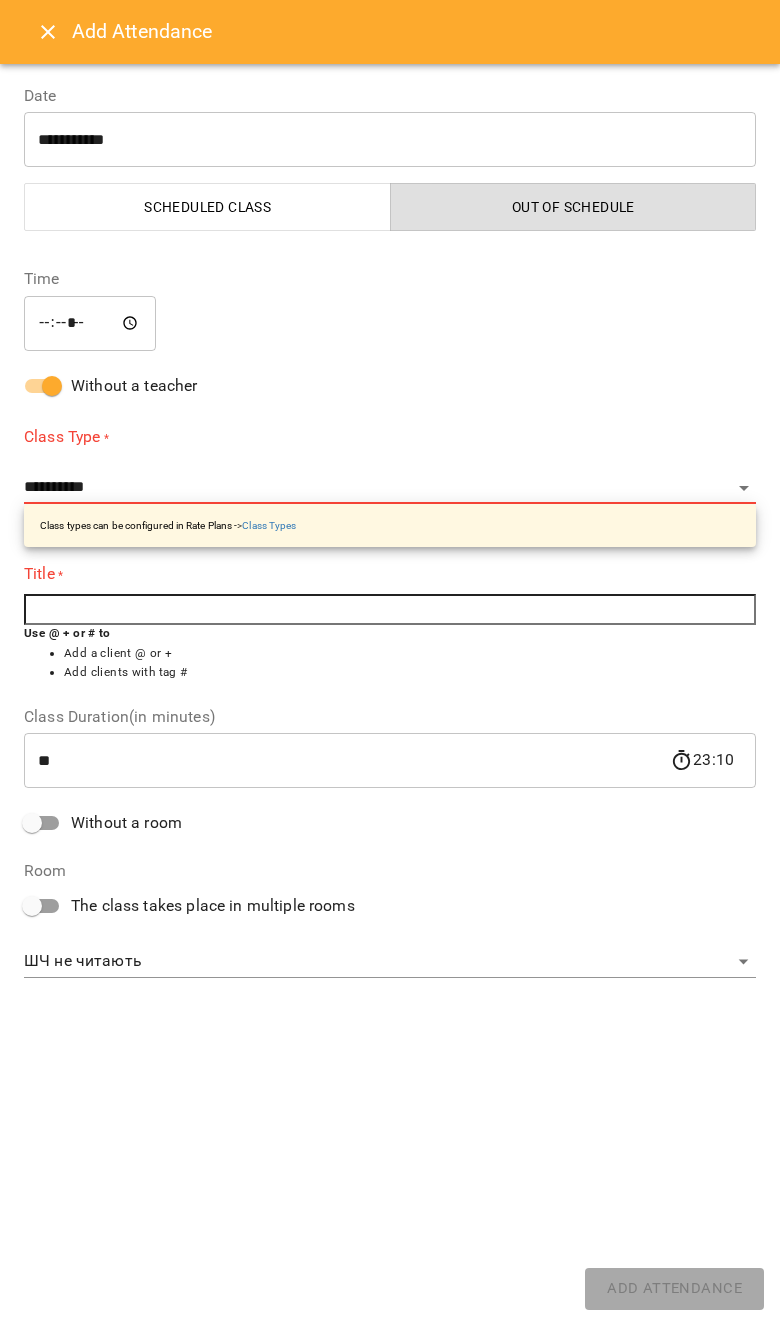 select 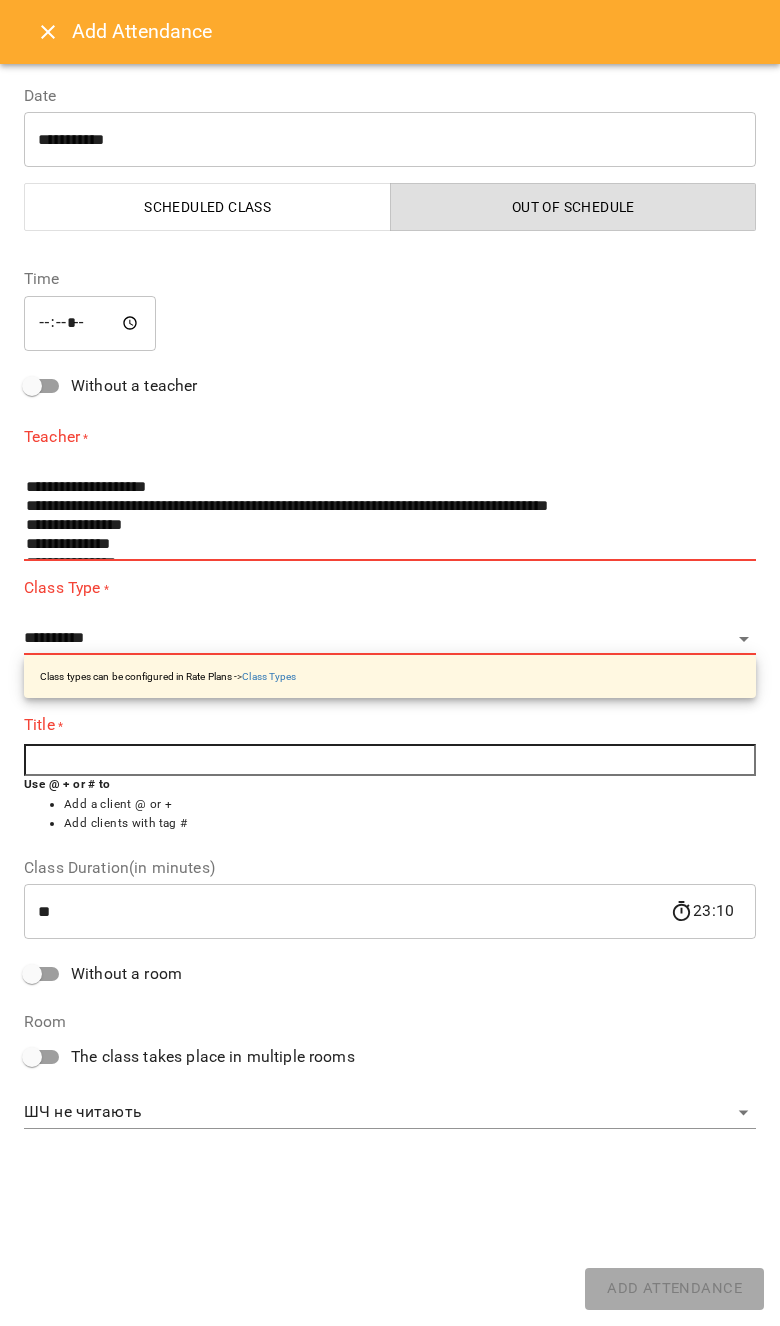 click on "*****" at bounding box center (90, 323) 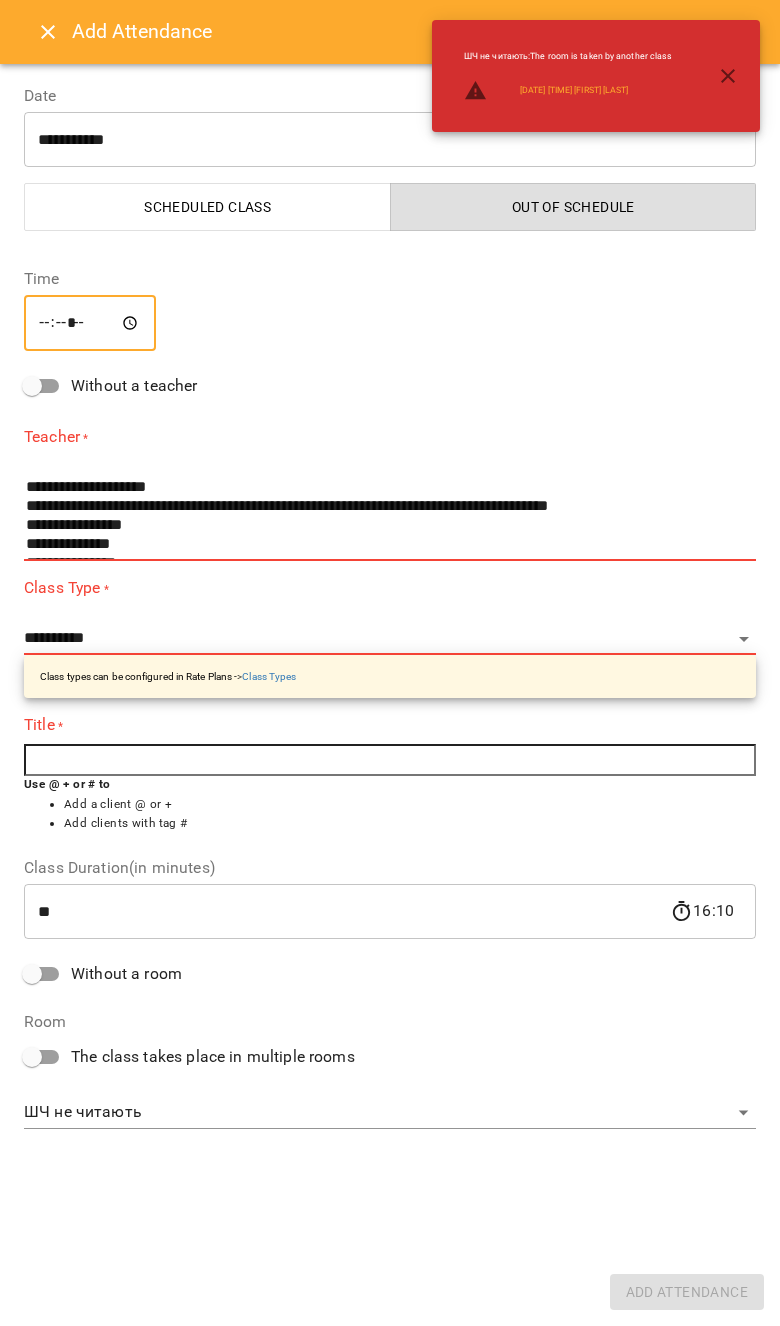 type on "*****" 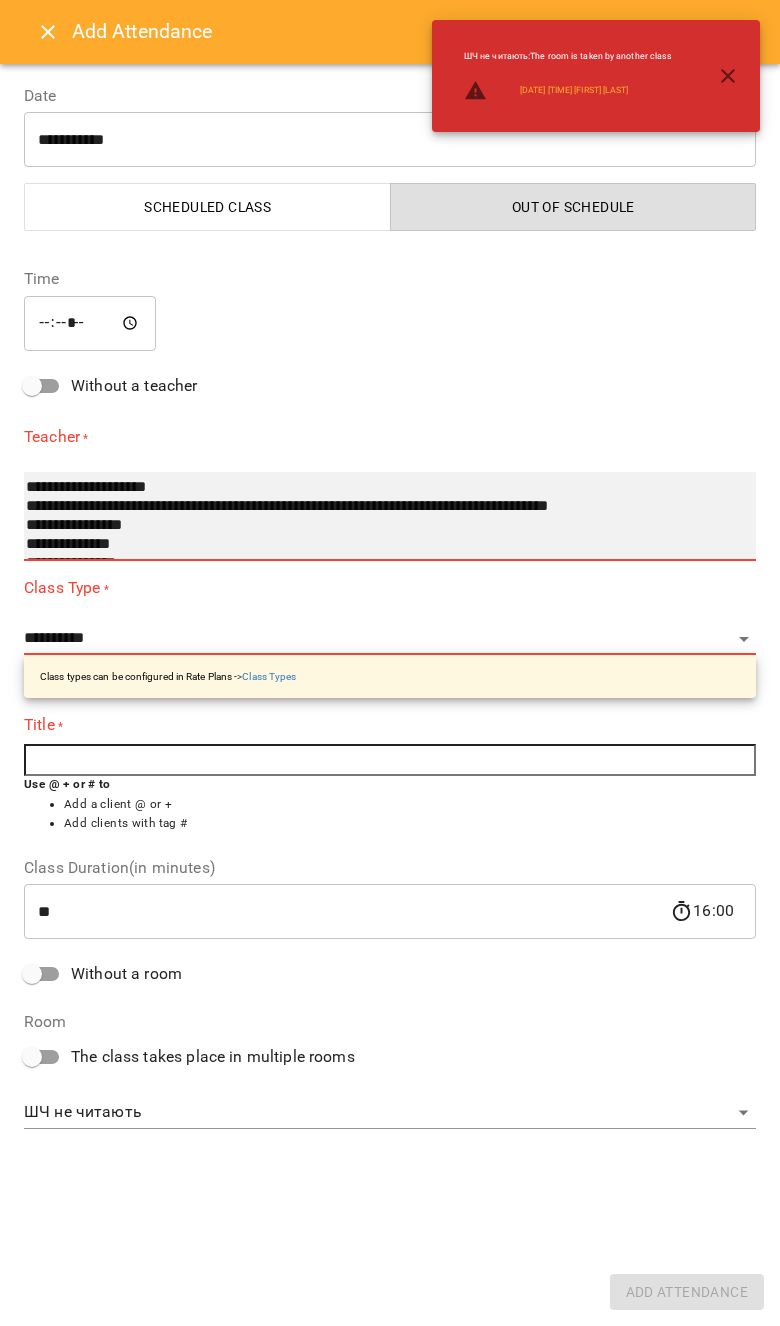 click on "**********" at bounding box center [390, 516] 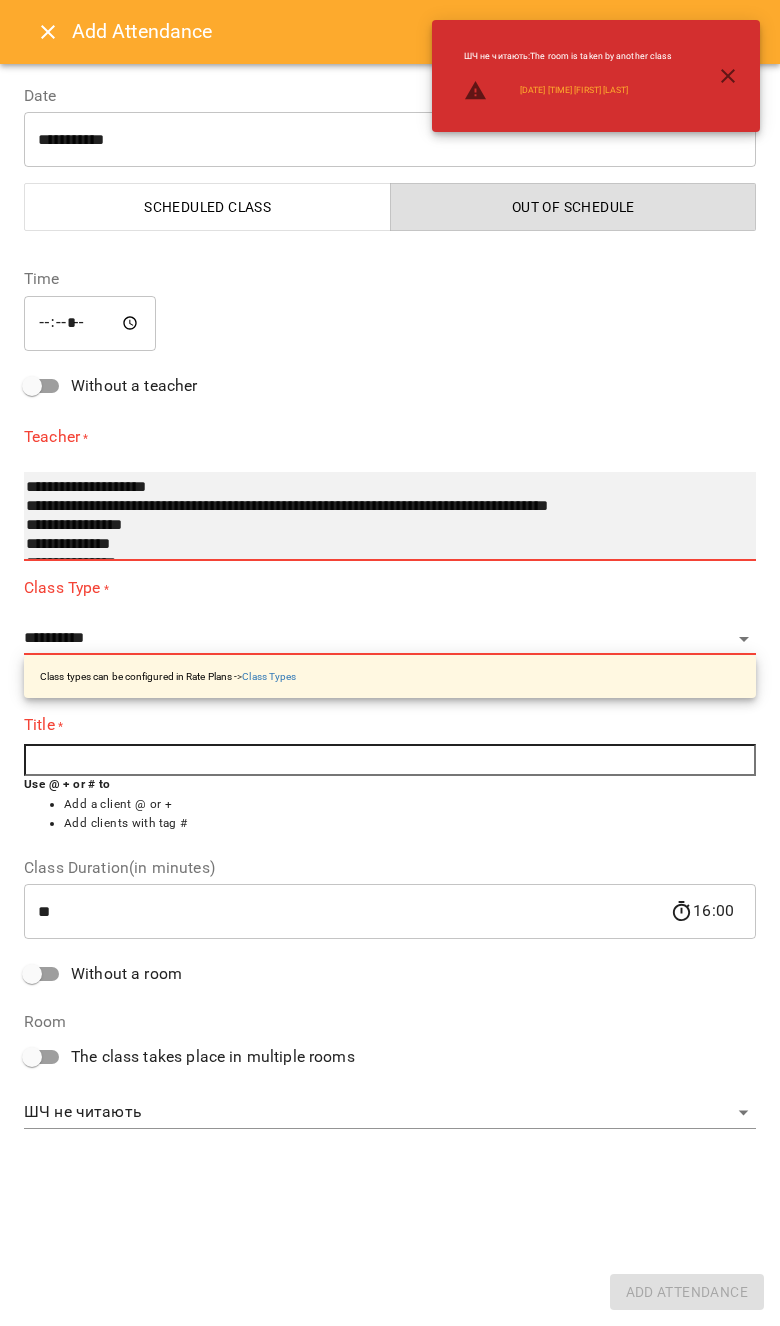 select on "**********" 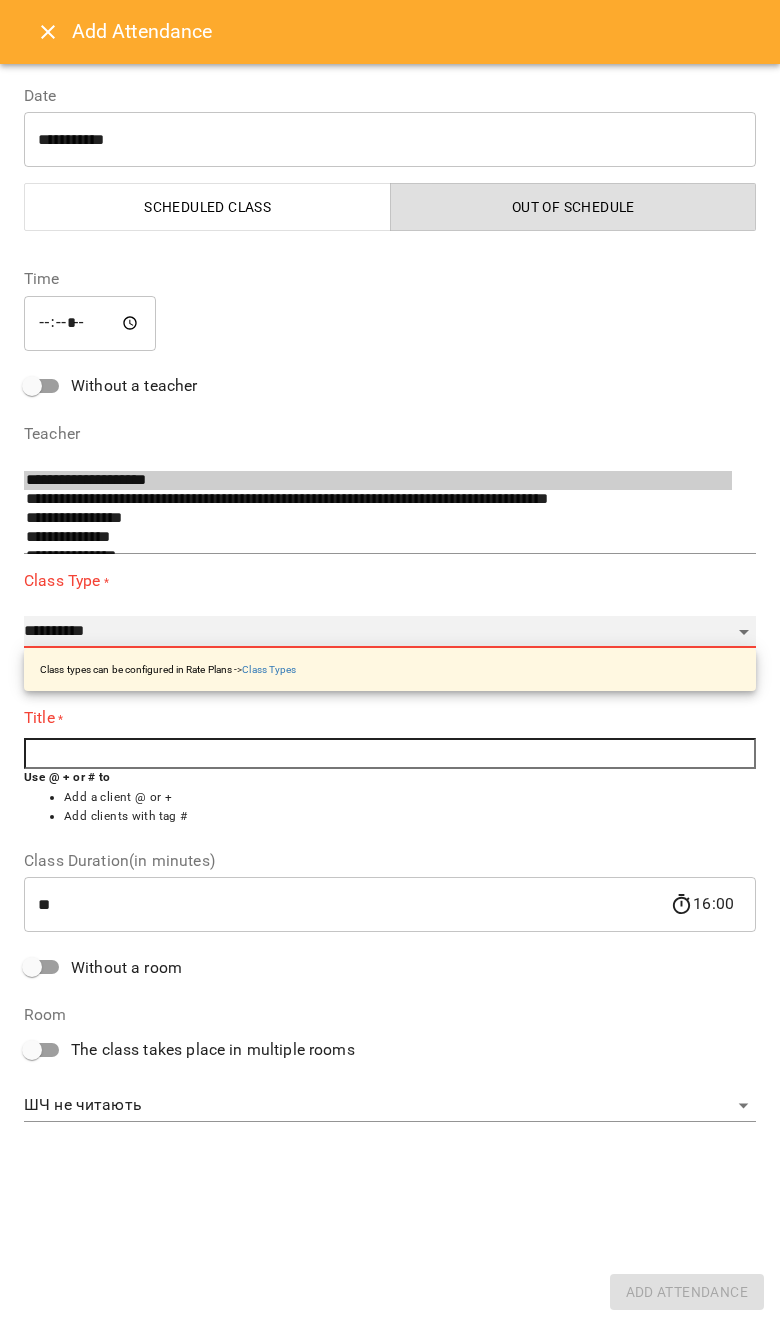 click on "**********" at bounding box center [390, 632] 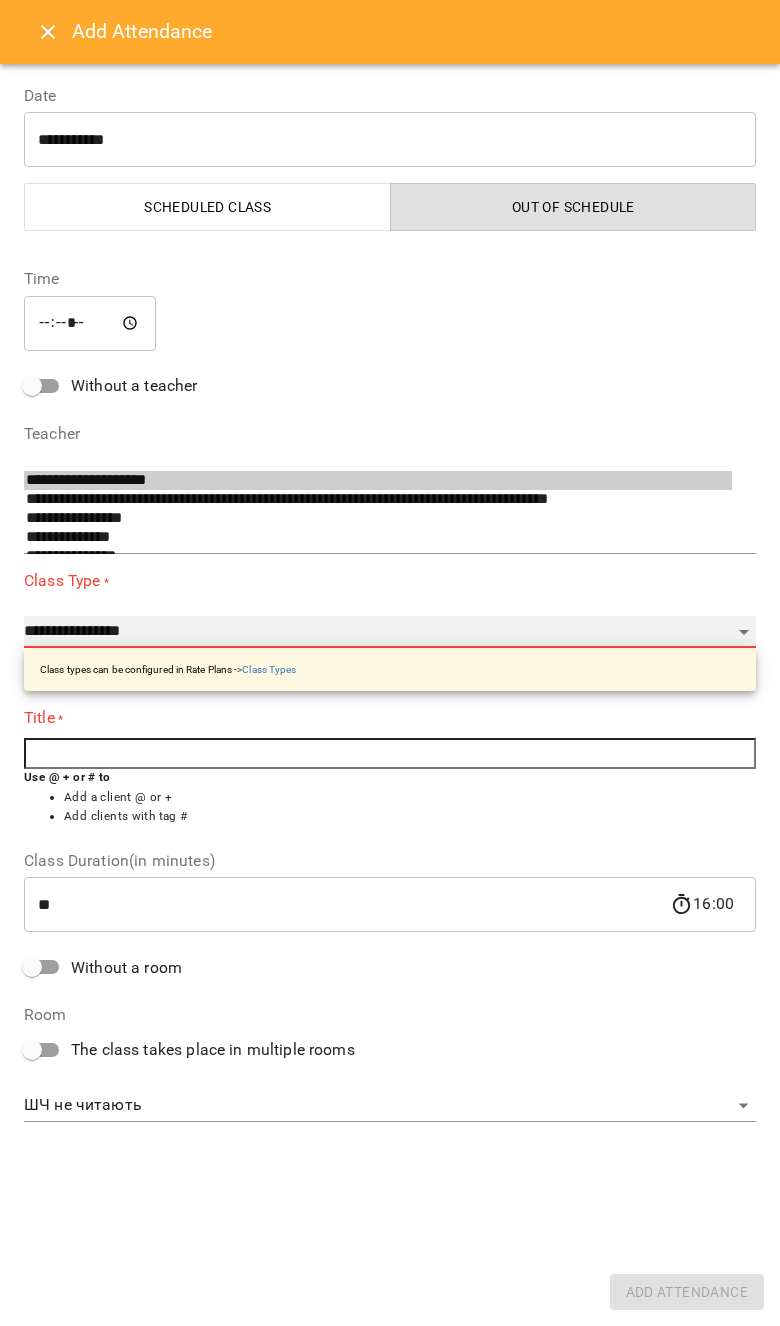 type on "**" 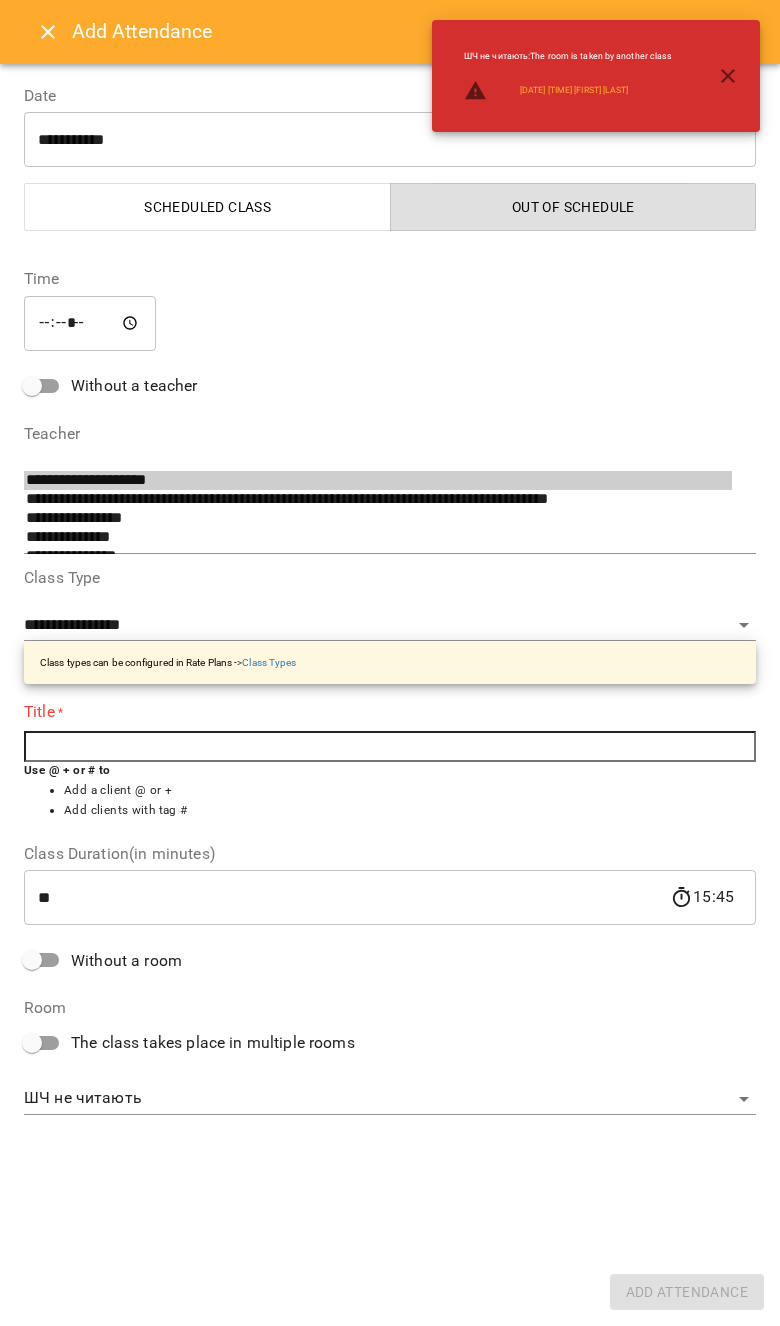 click at bounding box center [390, 747] 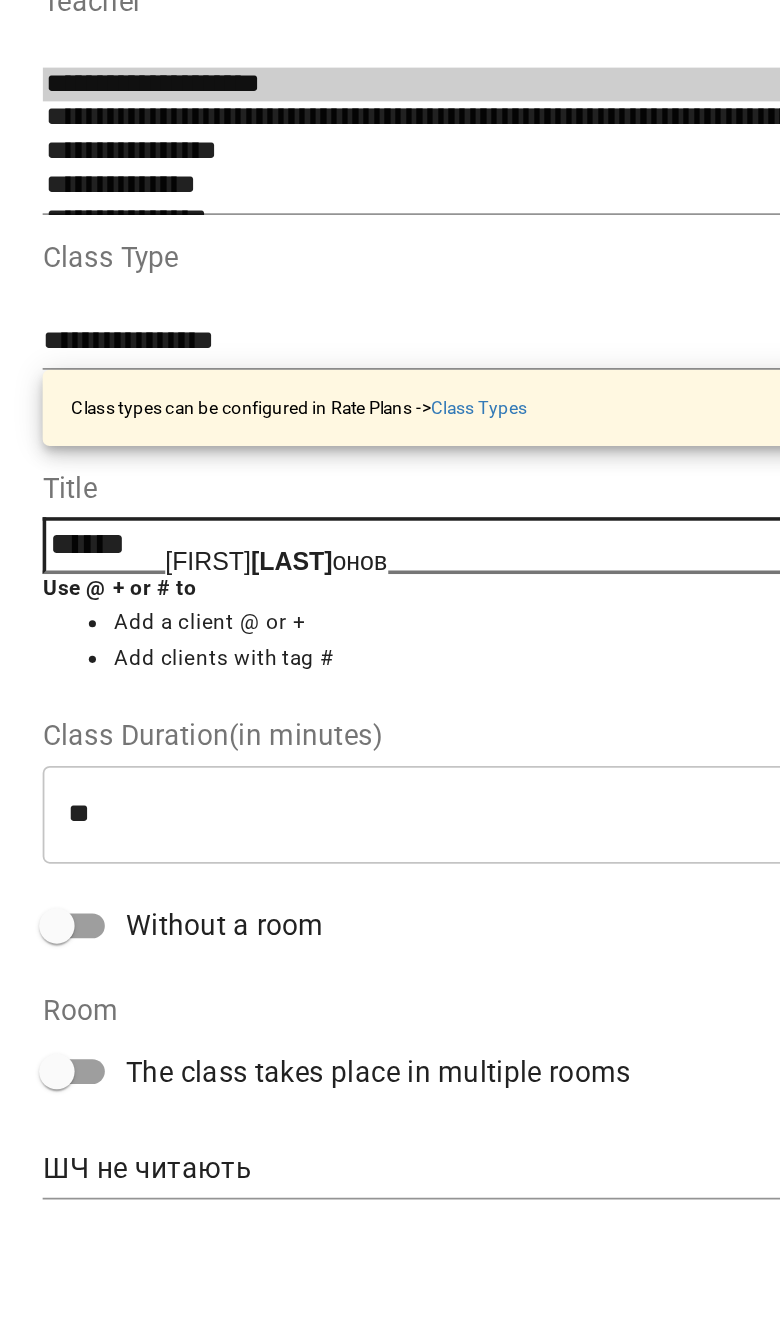 click on "[FIRST] [LAST] [WORD]" at bounding box center (155, 749) 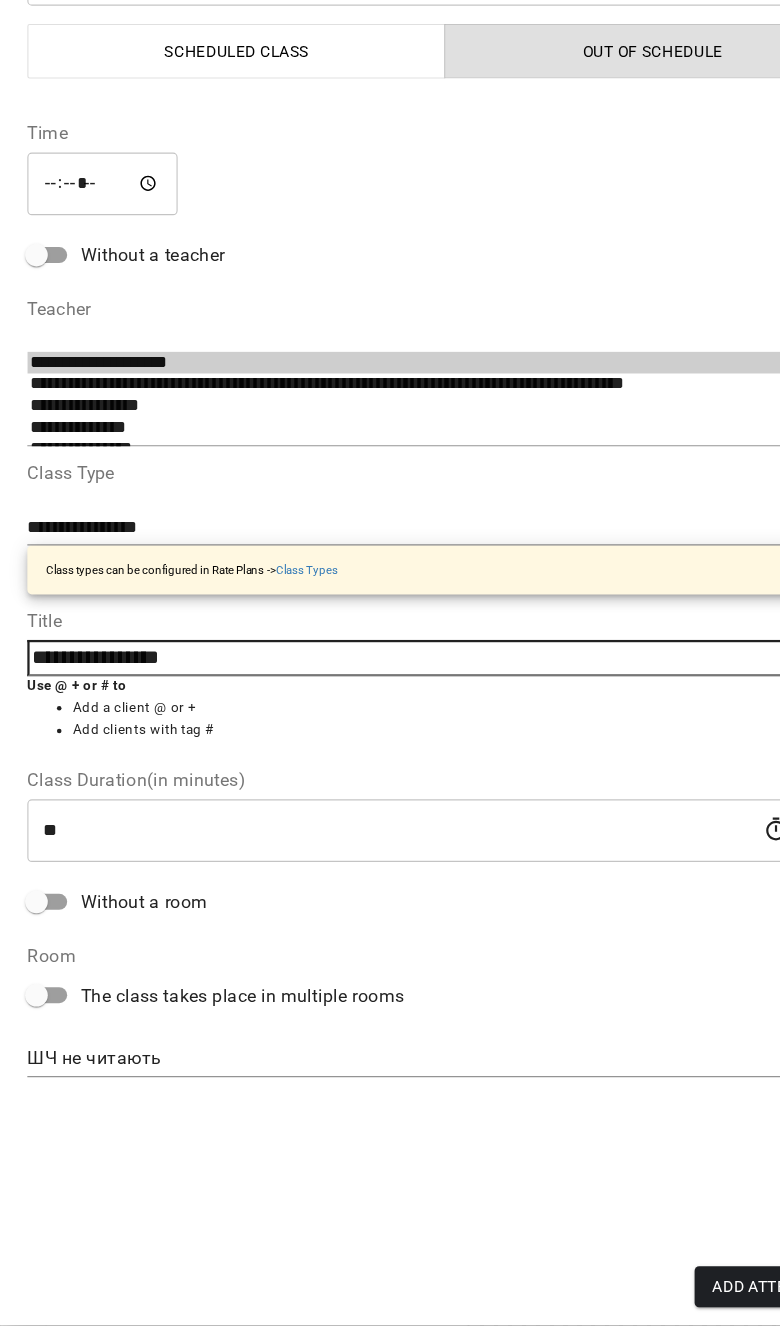 click on "**********" at bounding box center (390, 695) 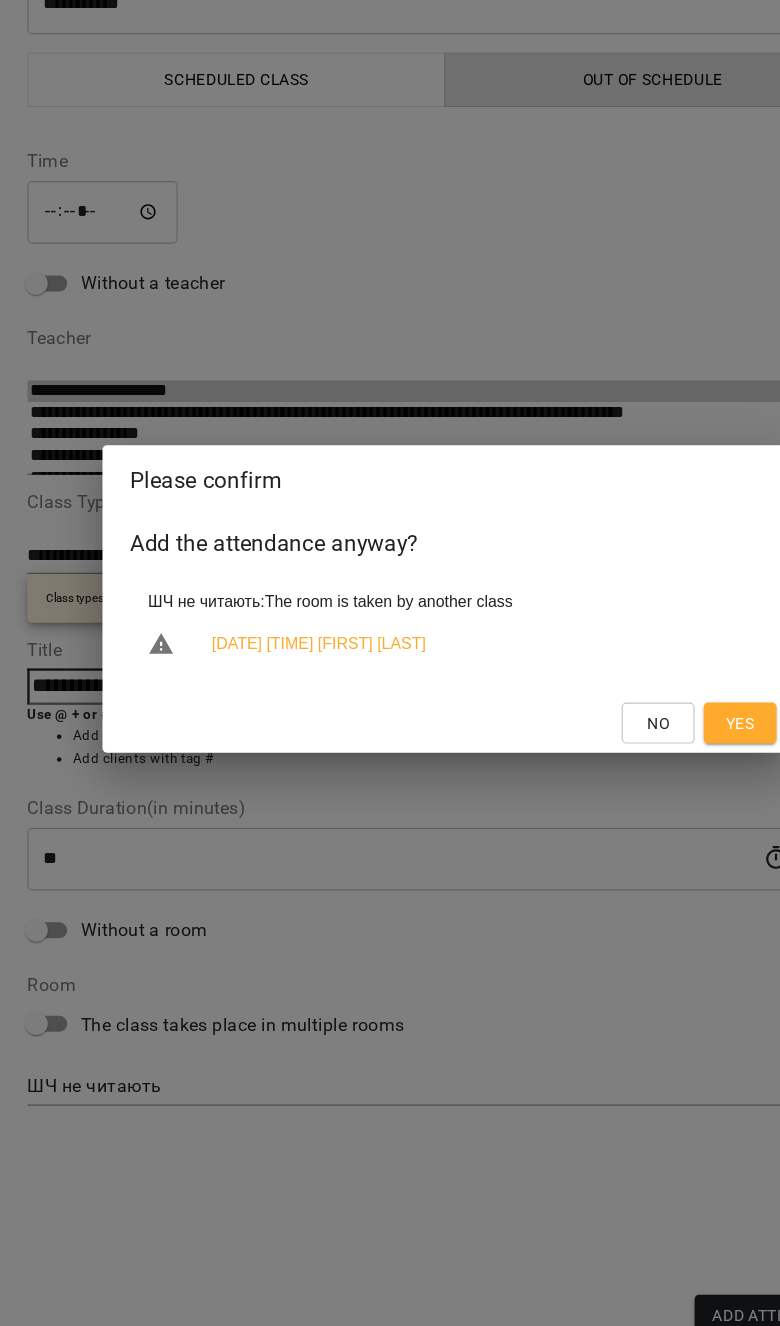 click on "No" at bounding box center [578, 772] 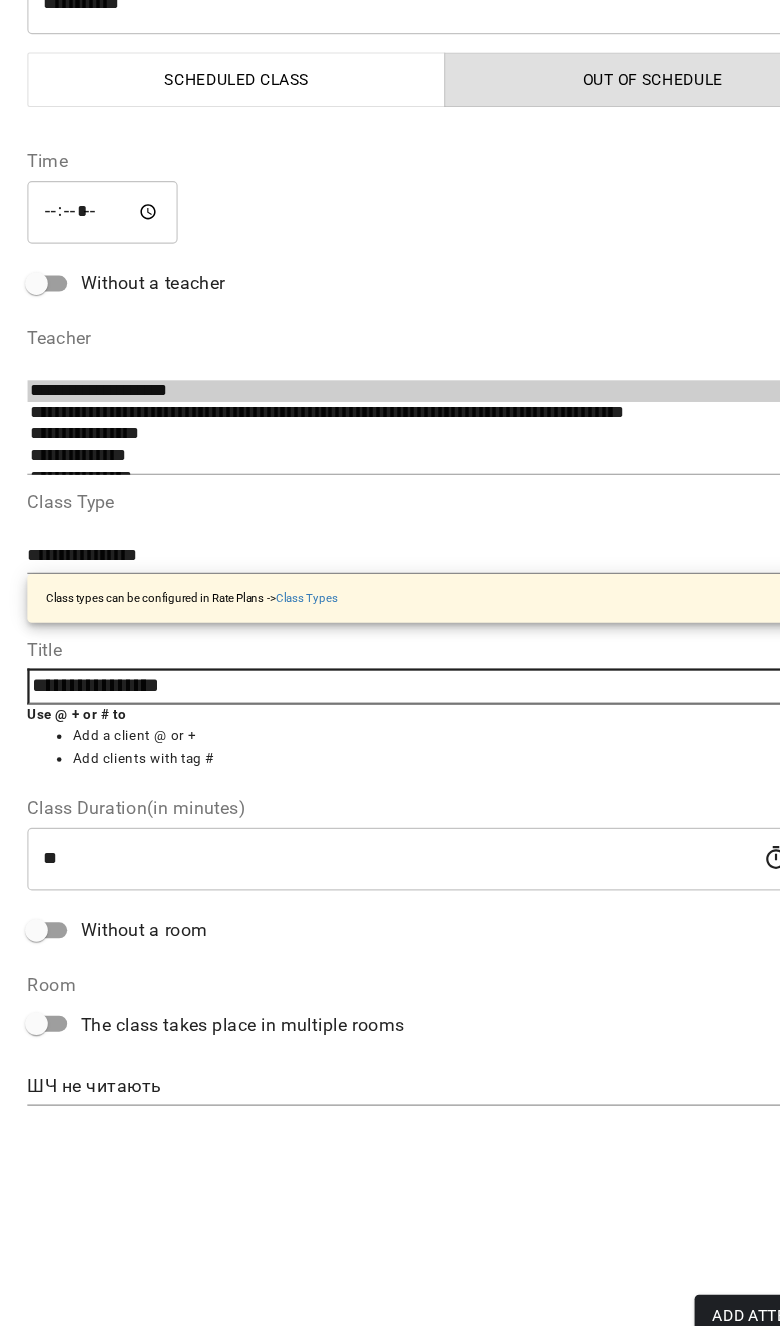 click on "Add Attendance" at bounding box center [687, 1292] 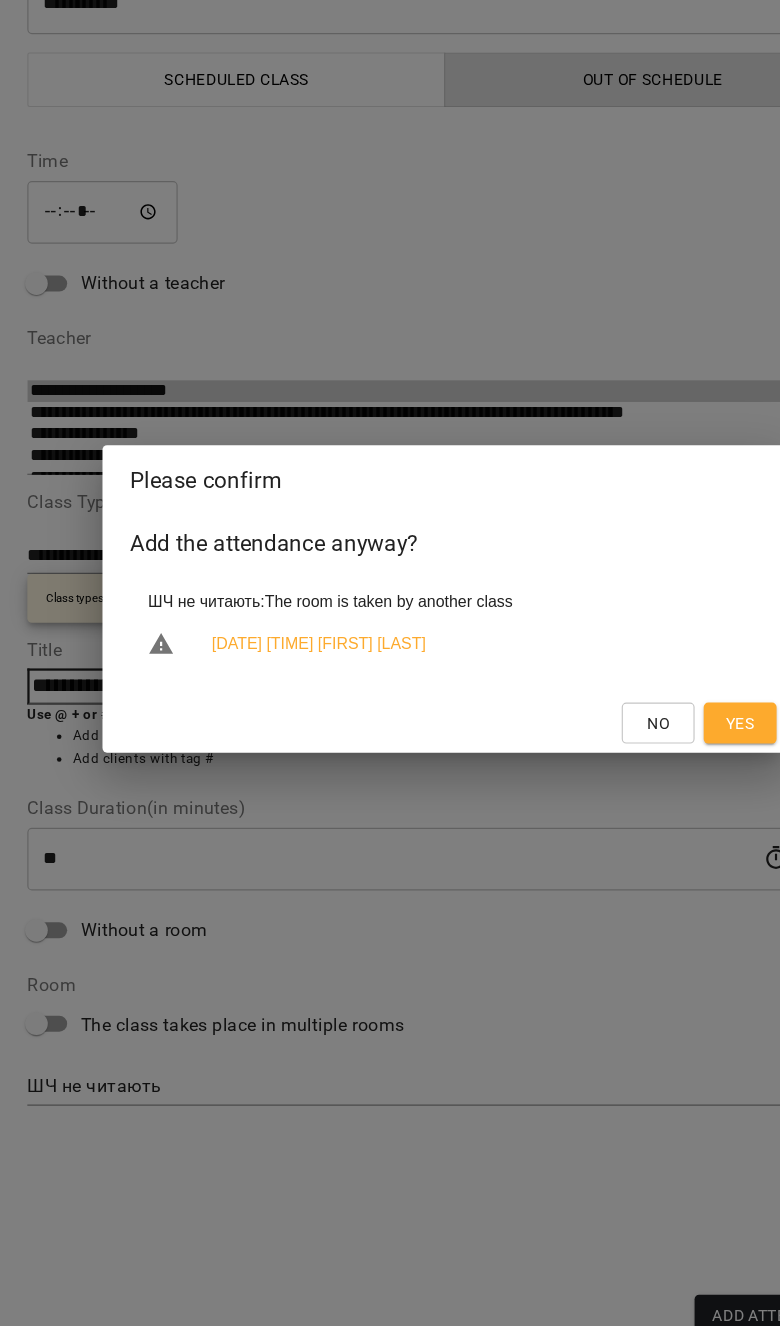 click on "Yes" at bounding box center (650, 772) 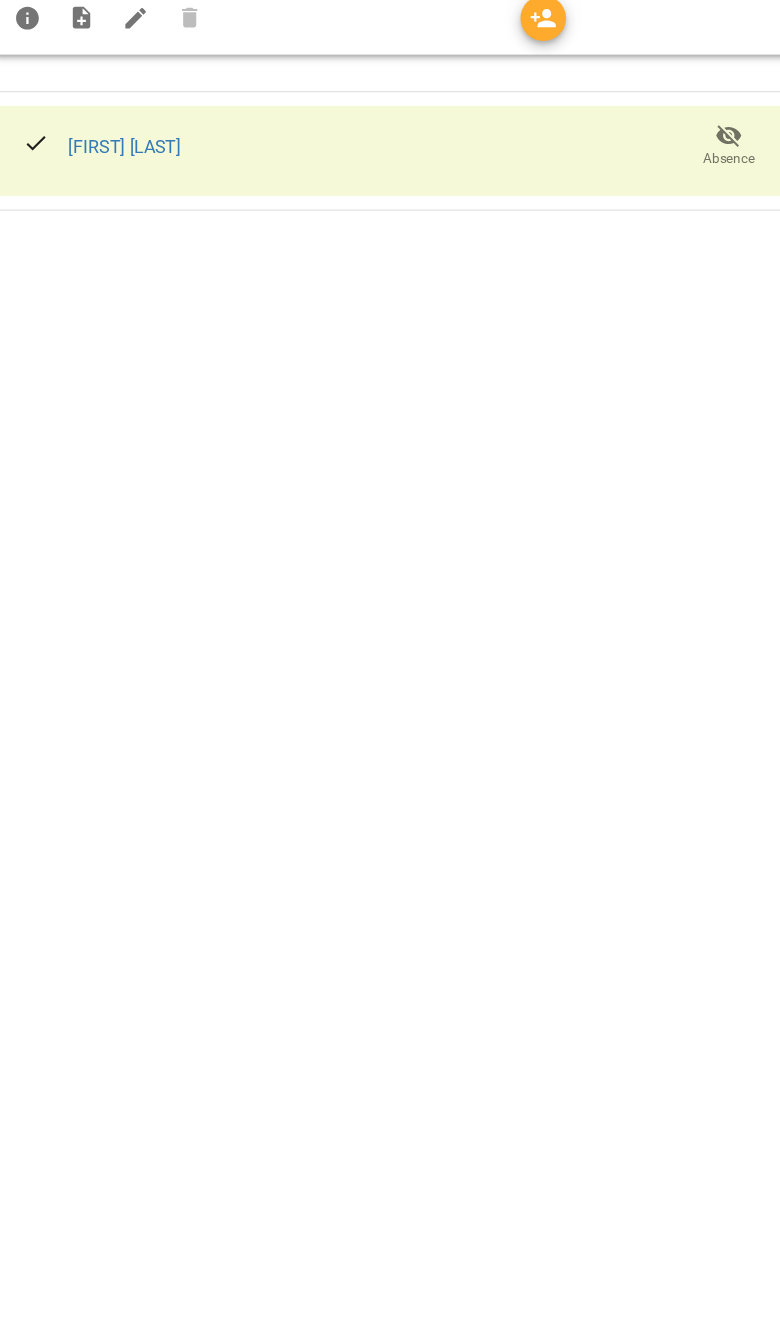scroll, scrollTop: 0, scrollLeft: 8, axis: horizontal 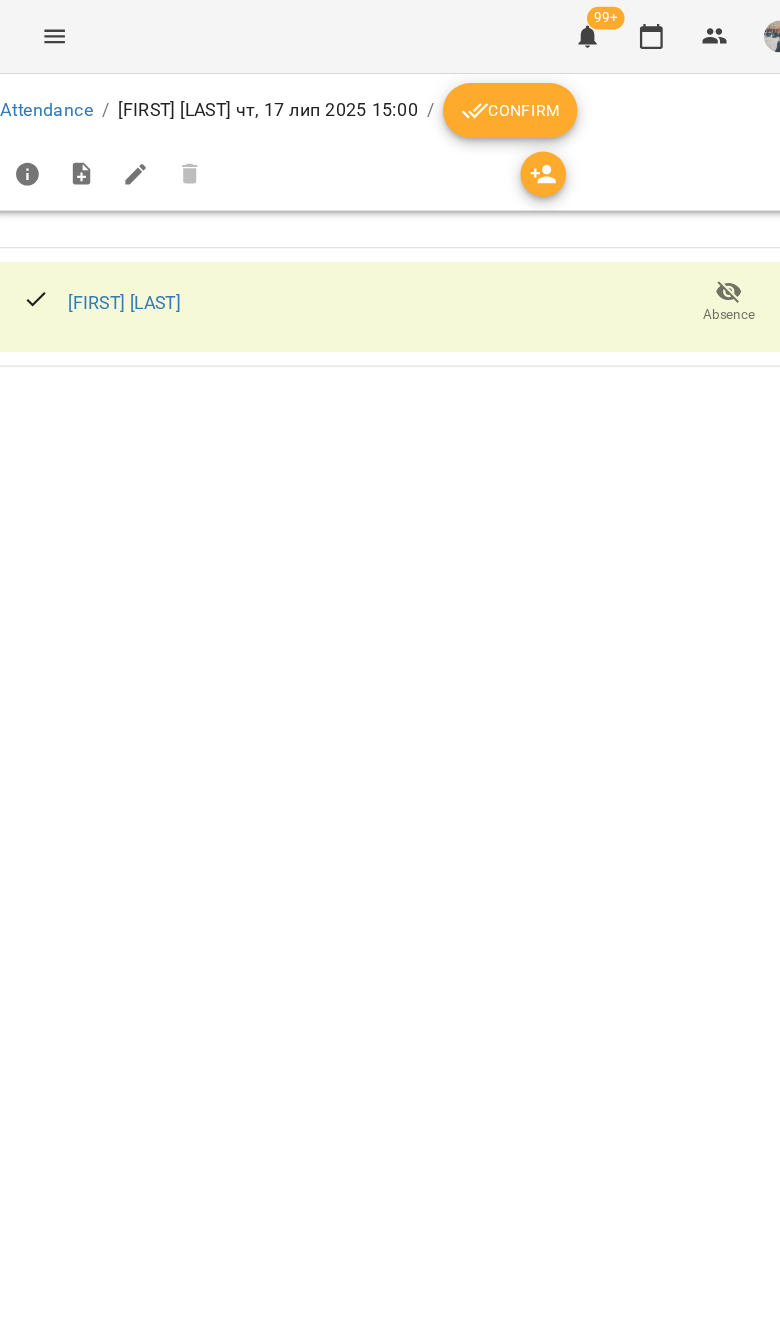click at bounding box center [119, 153] 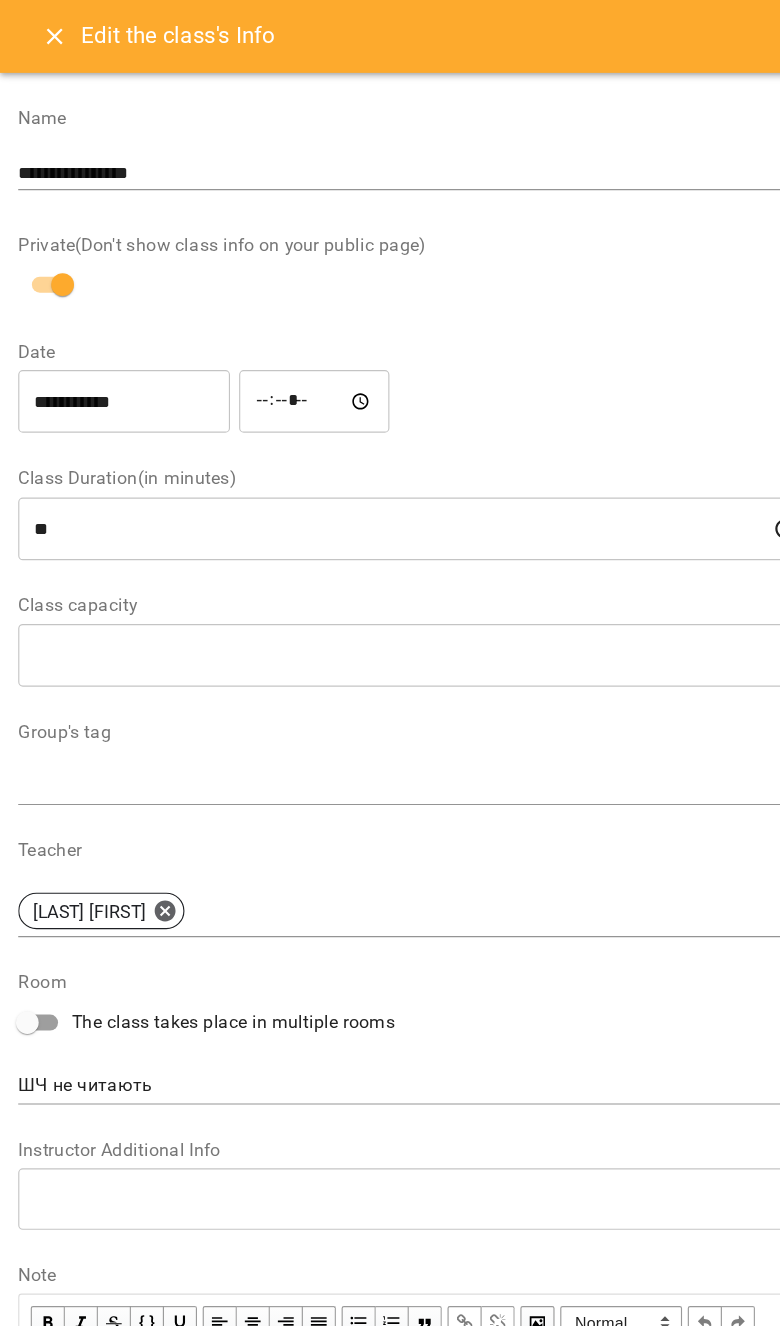 scroll, scrollTop: 0, scrollLeft: 0, axis: both 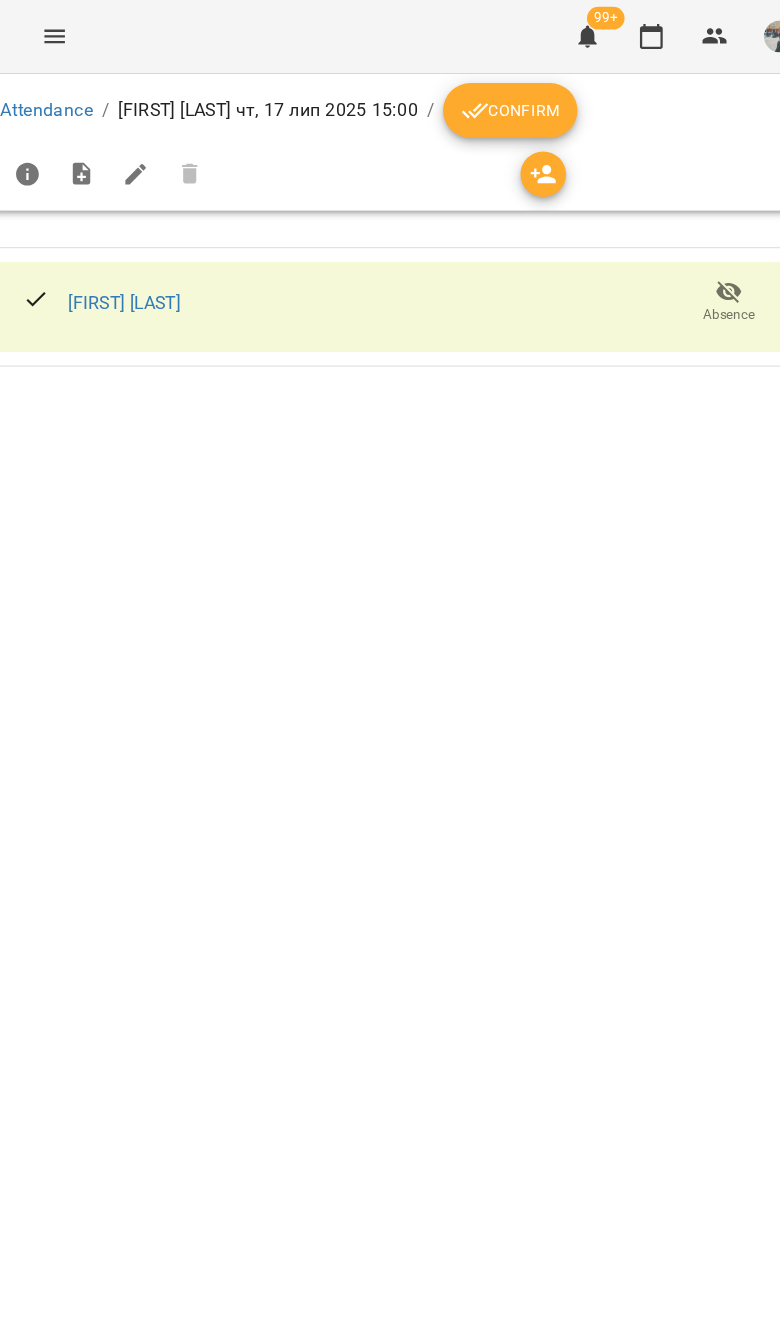 click at bounding box center (24, 153) 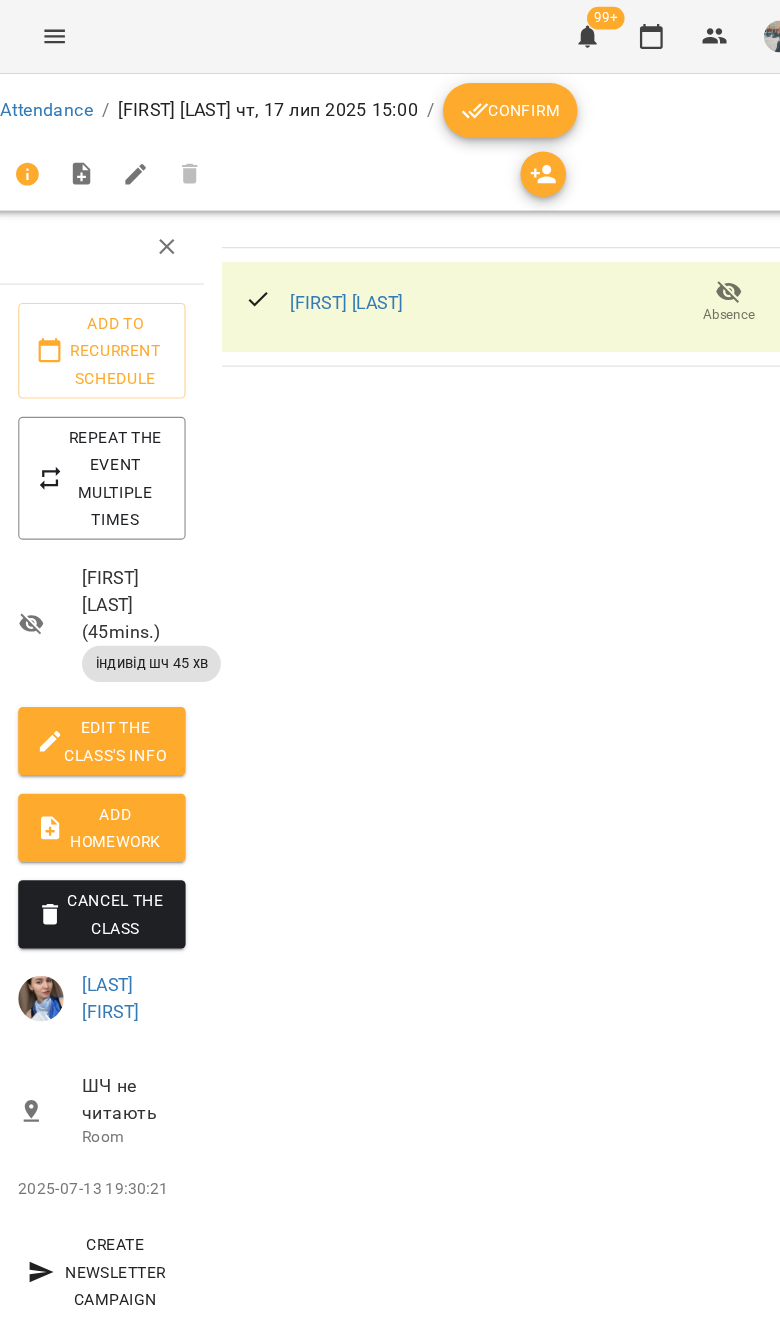 click on "Repeat the event multiple times" at bounding box center [89, 420] 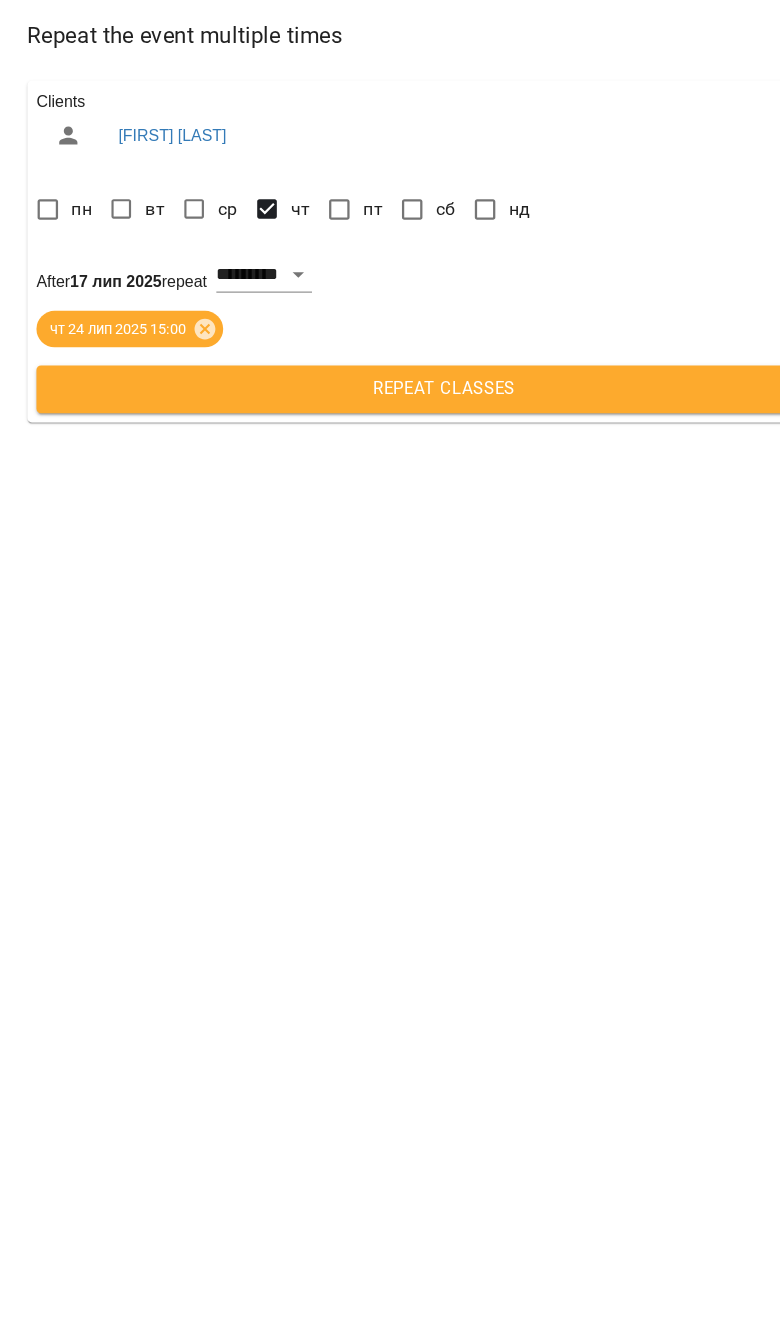 click on "After 17 лип 2025 repeat" at bounding box center [107, 247] 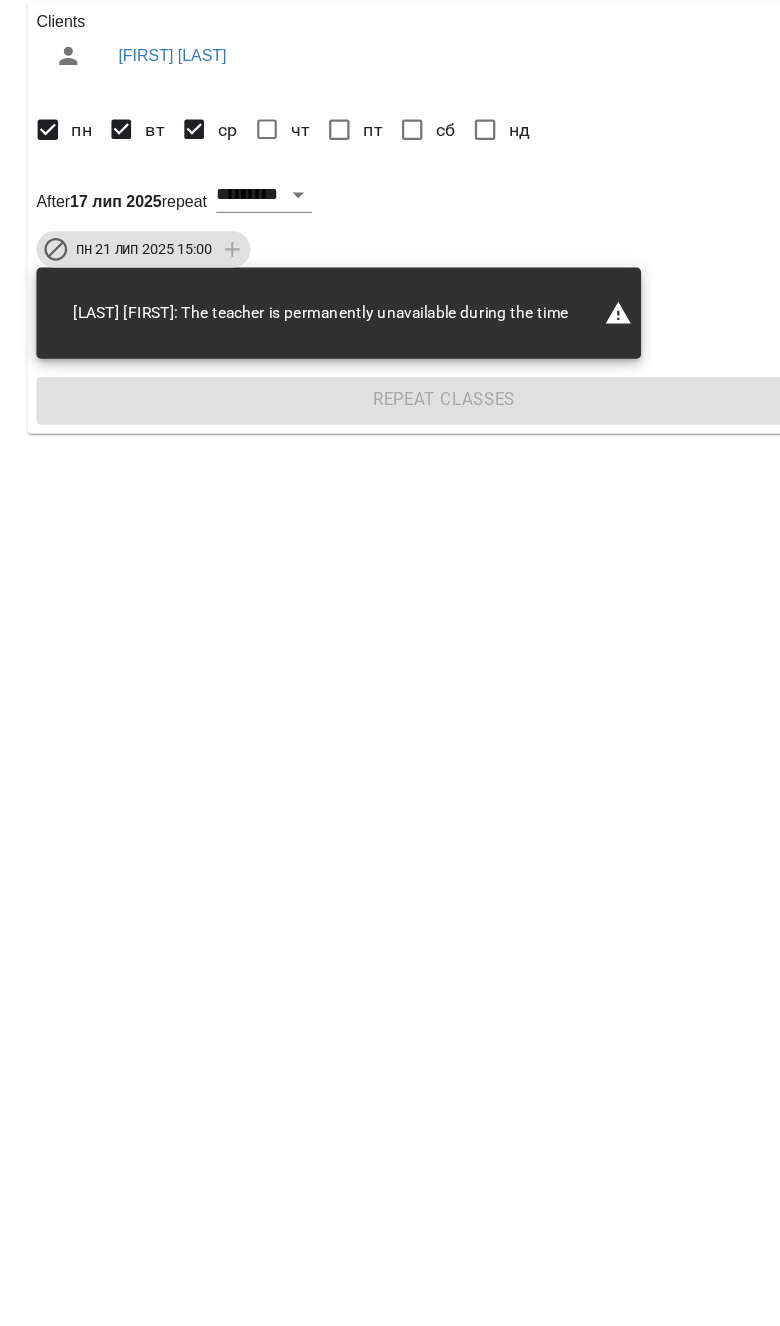 click on "Repeat classes" at bounding box center (390, 422) 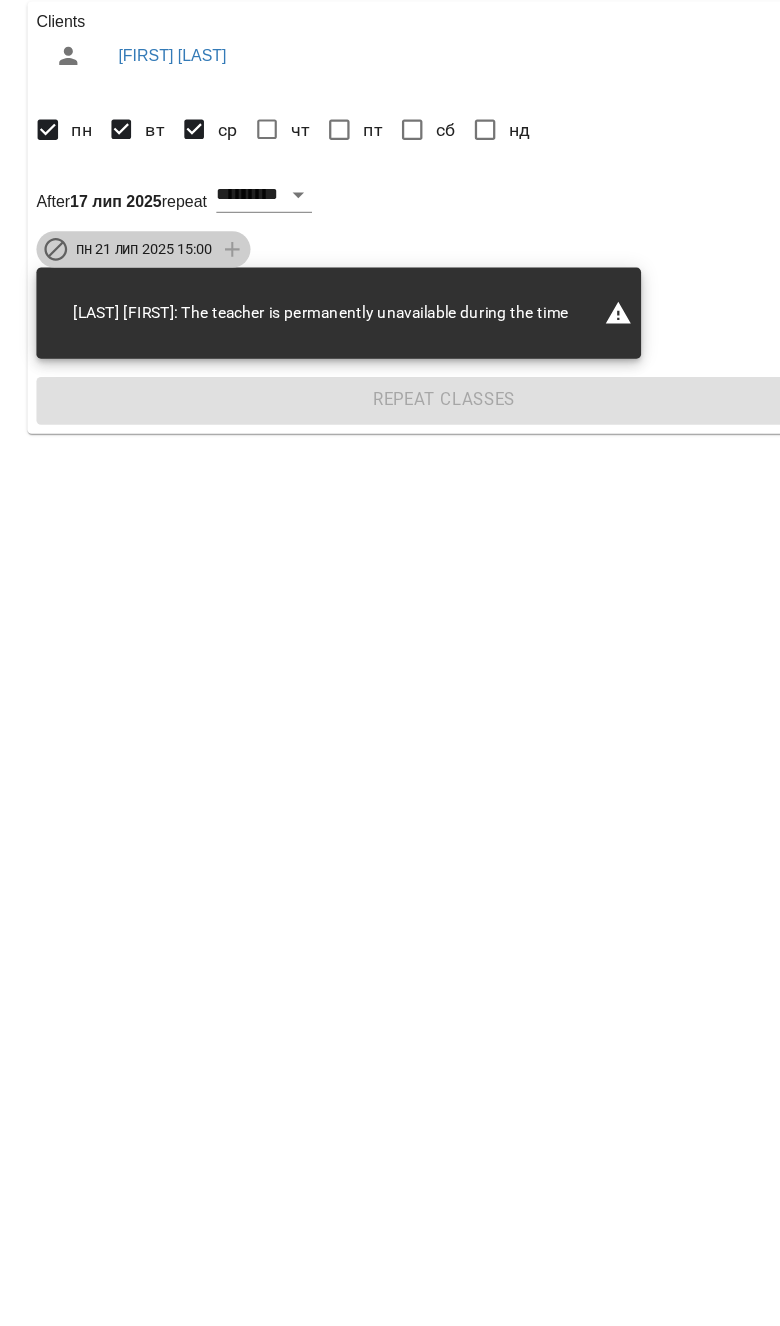 click 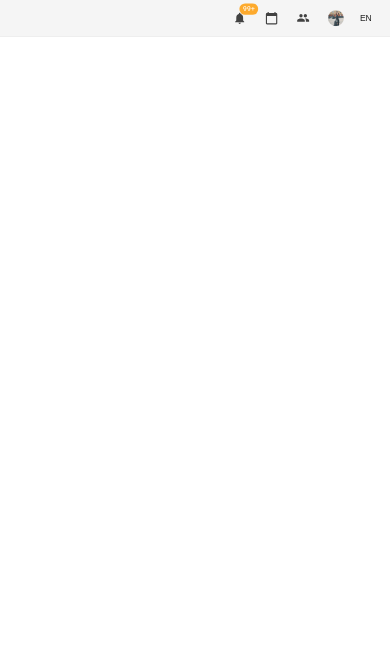 scroll, scrollTop: 0, scrollLeft: 0, axis: both 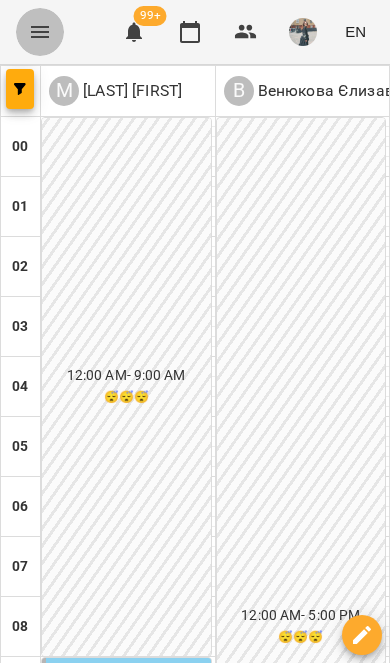 click 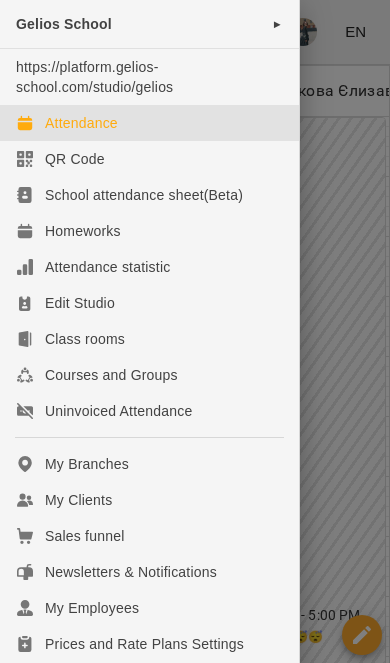 scroll, scrollTop: 0, scrollLeft: 0, axis: both 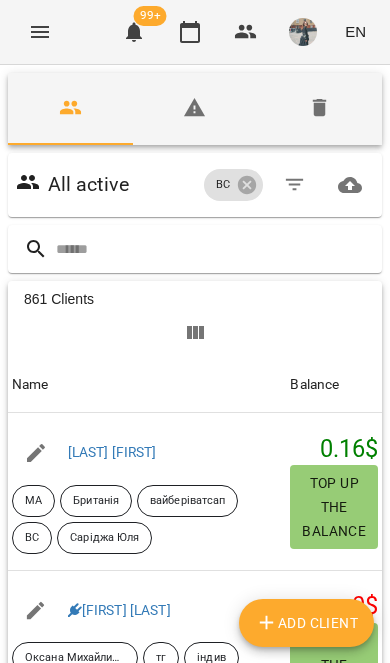 click at bounding box center [215, 249] 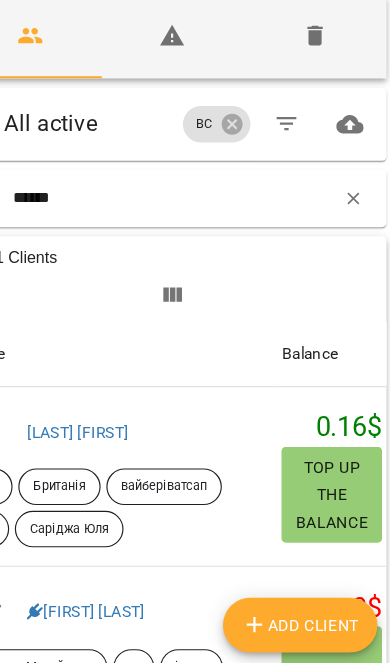 type on "******" 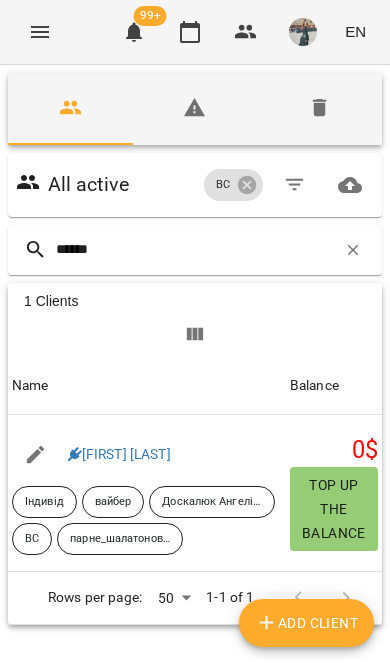 click on "[FIRST] [LAST]" at bounding box center (119, 454) 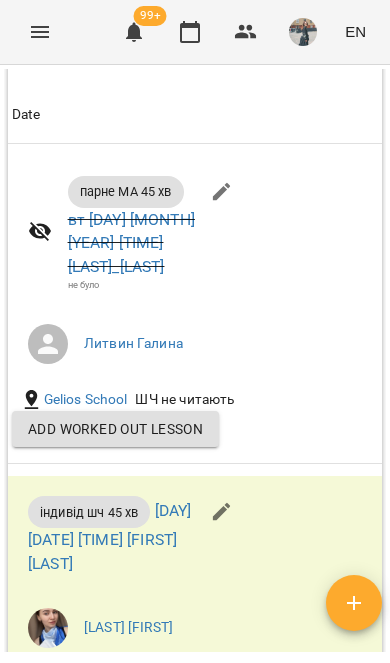 scroll, scrollTop: 1196, scrollLeft: 0, axis: vertical 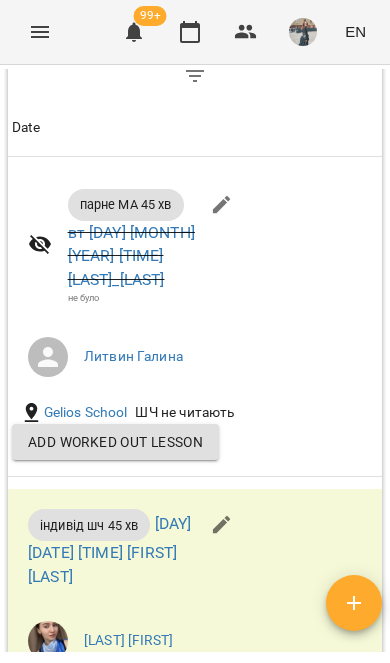 click 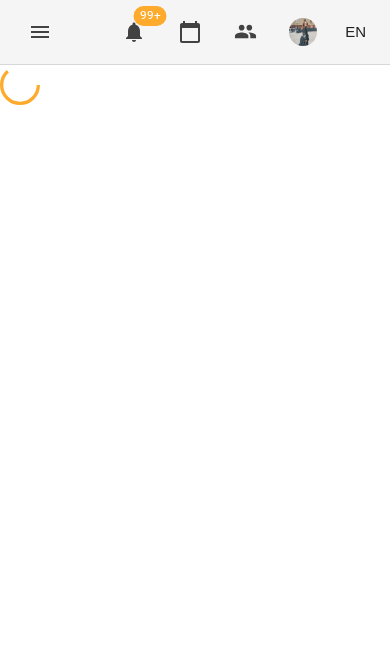 select on "**********" 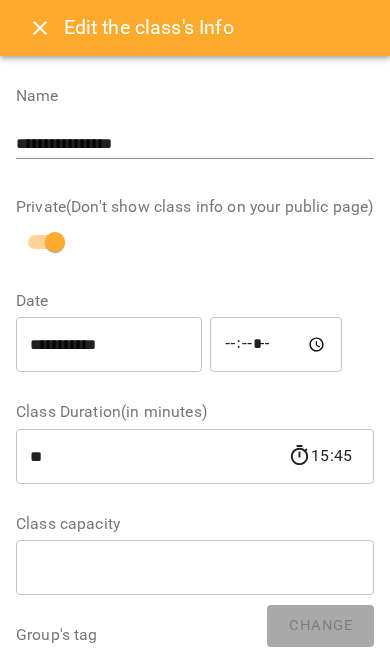 click on "**********" at bounding box center [195, 694] 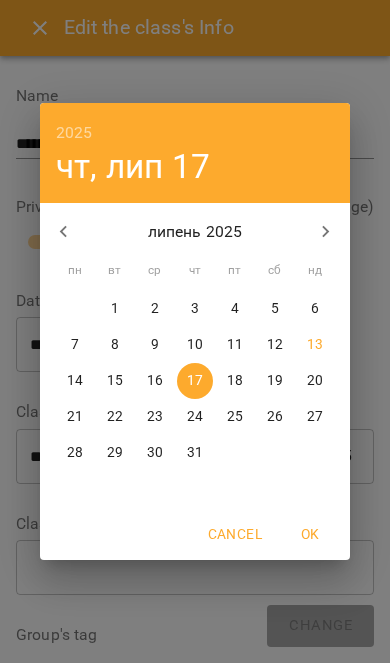 click on "14" at bounding box center (75, 381) 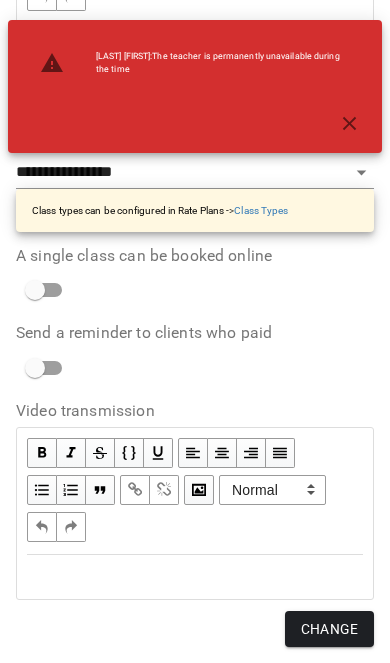 scroll, scrollTop: 1231, scrollLeft: 0, axis: vertical 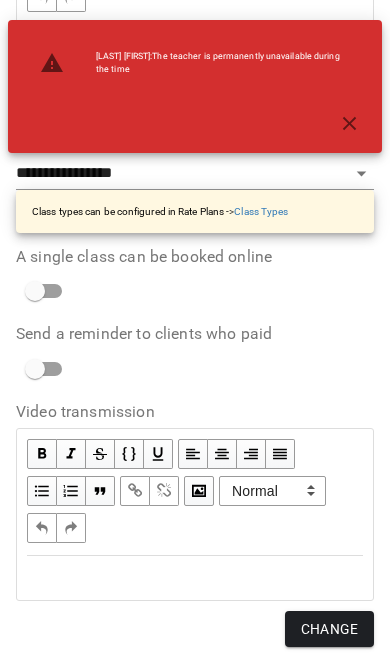 click on "Change" at bounding box center (329, 629) 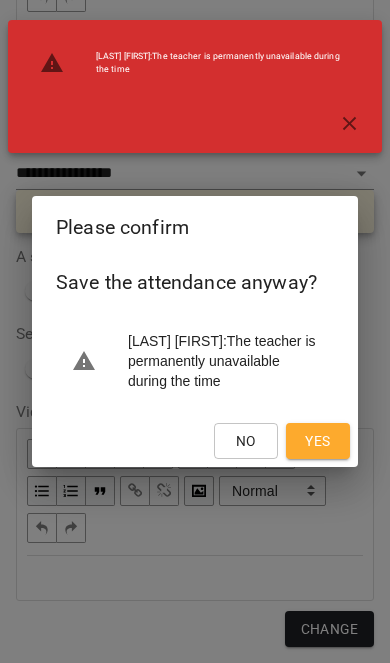 click on "Yes" at bounding box center [318, 441] 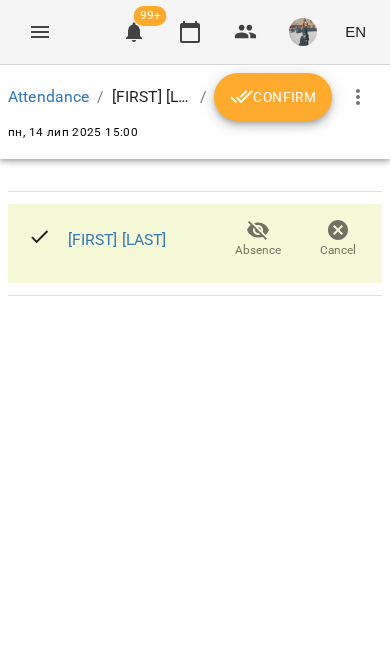 click at bounding box center [358, 97] 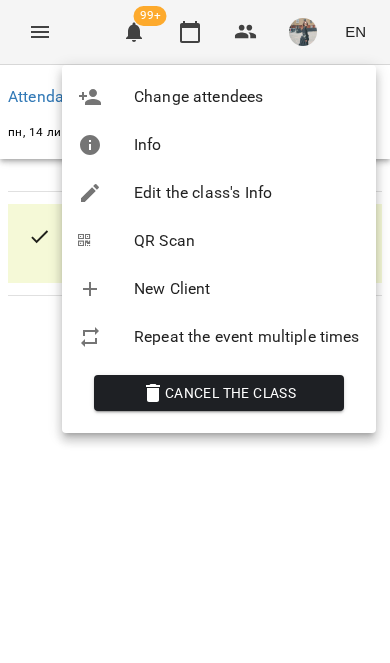 click on "Repeat the event multiple times" at bounding box center [219, 337] 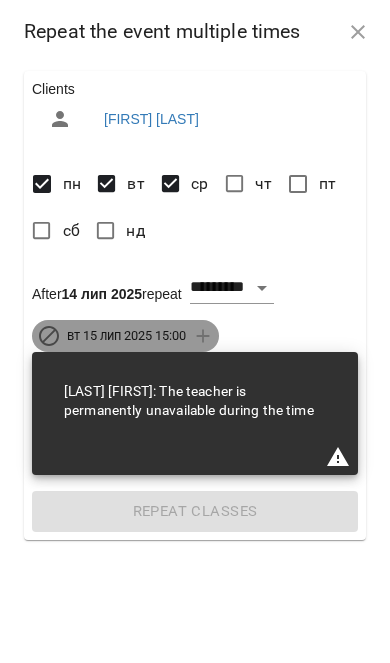 click on "вт 15 лип 2025 15:00" at bounding box center [126, 336] 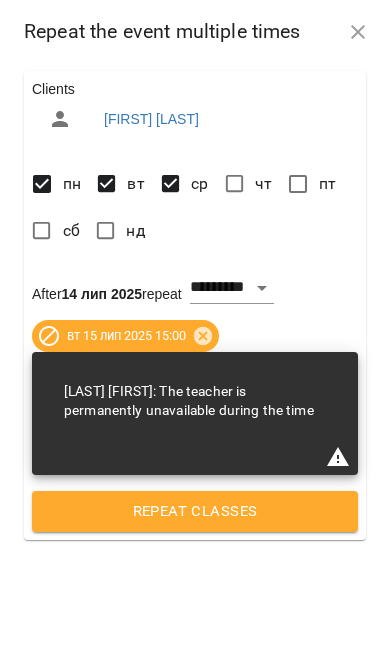 click on "Repeat classes" at bounding box center (195, 512) 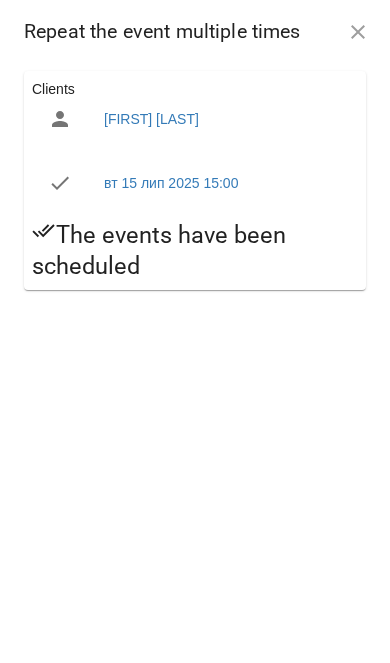 click on "вт 15 лип 2025 15:00" at bounding box center [171, 183] 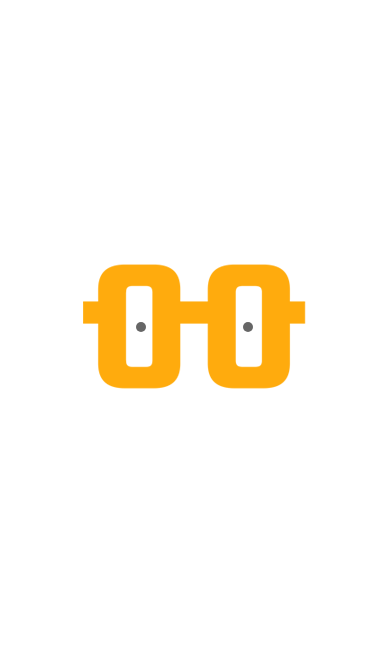 scroll, scrollTop: 0, scrollLeft: 0, axis: both 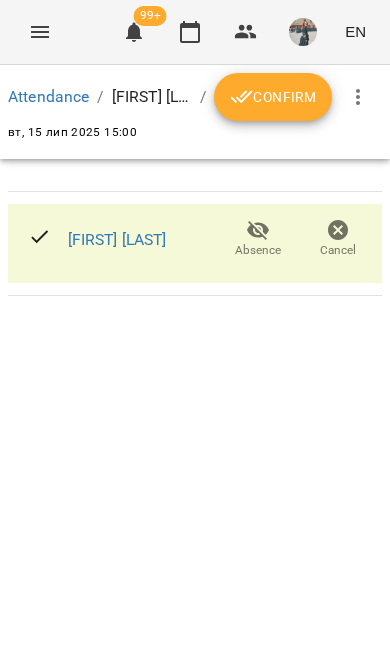 click 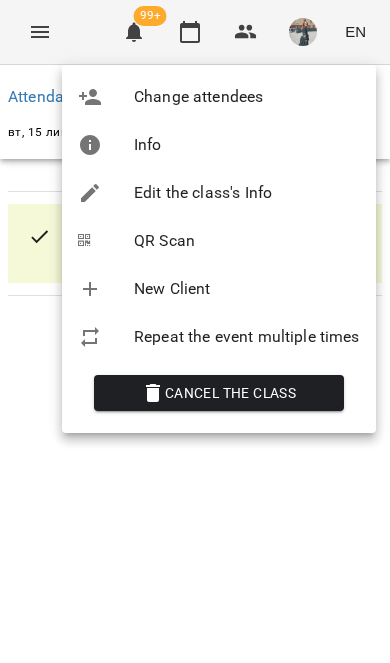 click 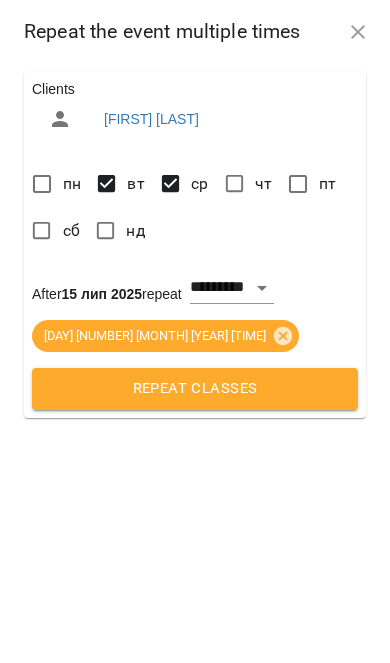 click on "Repeat classes" at bounding box center (195, 389) 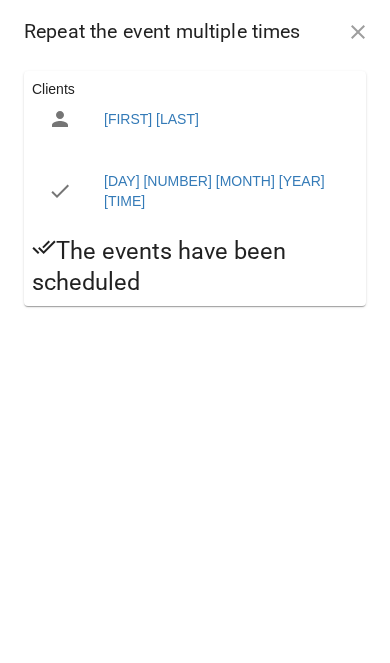 click on "[FIRST] [LAST]" at bounding box center [151, 119] 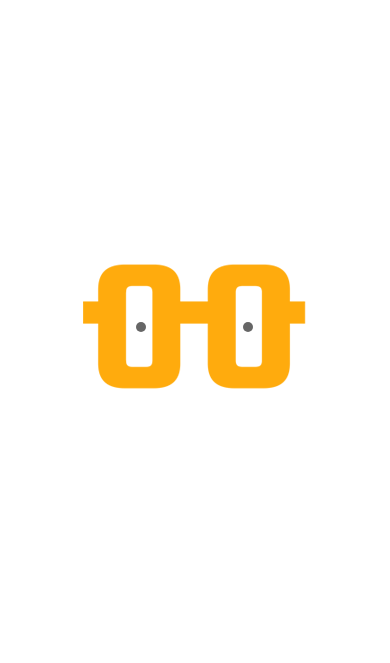 scroll, scrollTop: 0, scrollLeft: 0, axis: both 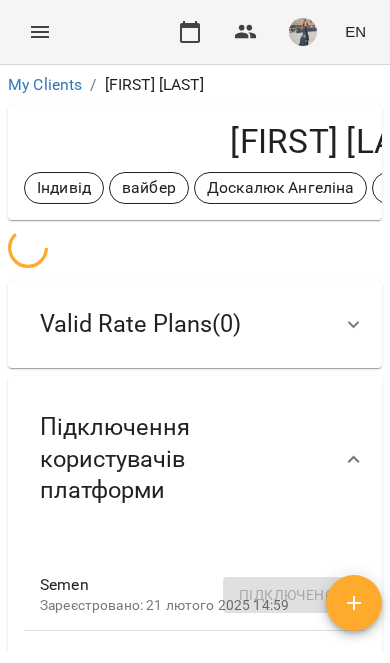 click at bounding box center (354, 325) 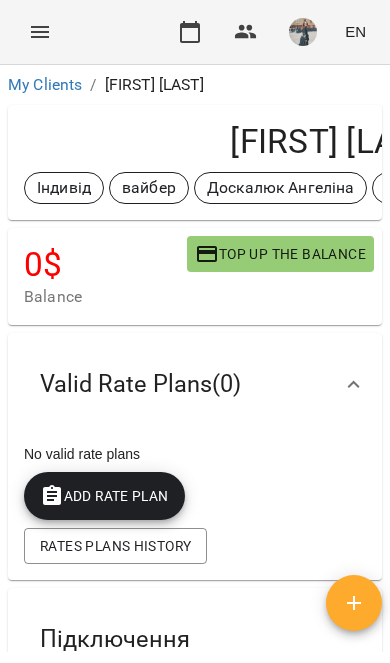 click on "Add Rate plan" at bounding box center (104, 496) 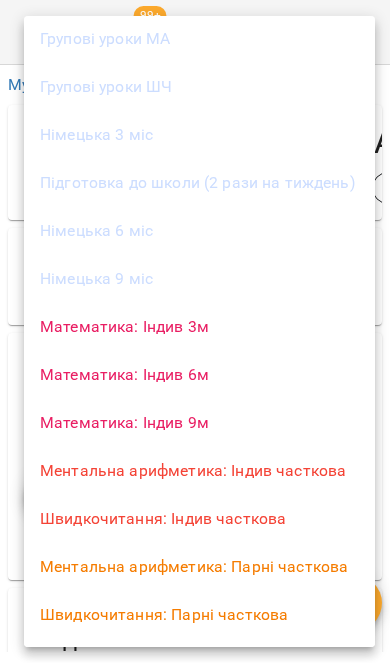 scroll, scrollTop: 2007, scrollLeft: 0, axis: vertical 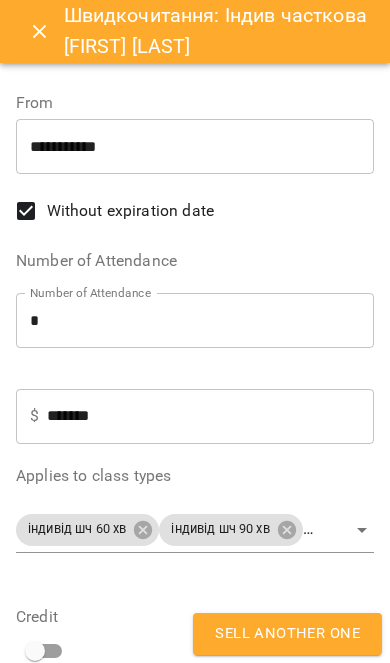 click on "*" at bounding box center (195, 321) 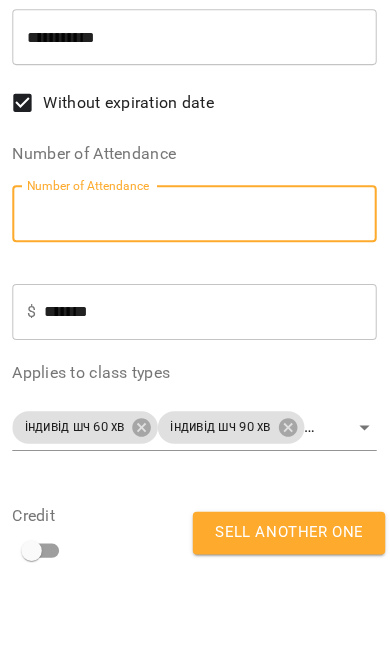type on "*" 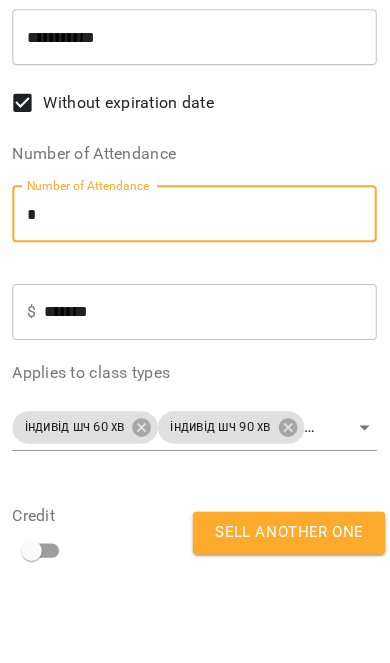type on "*******" 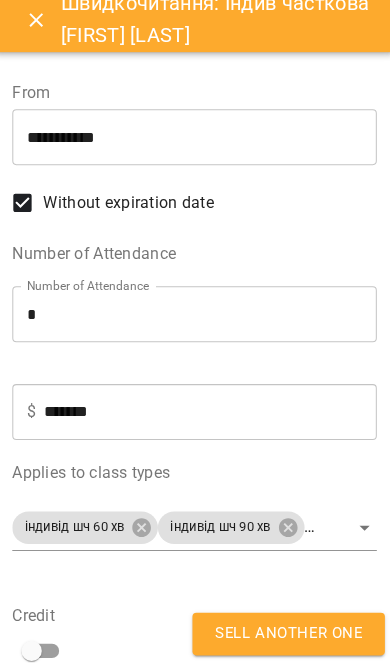 type on "*" 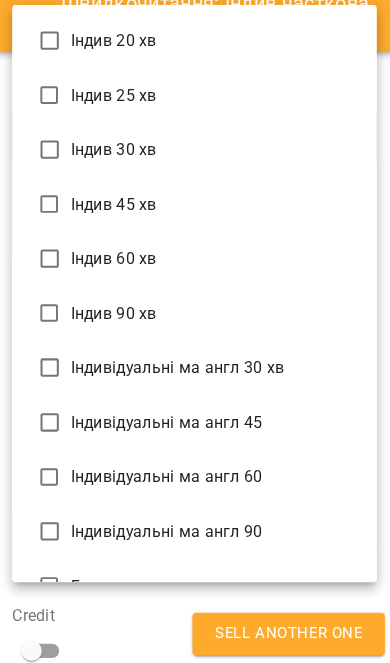 scroll, scrollTop: 2288, scrollLeft: 0, axis: vertical 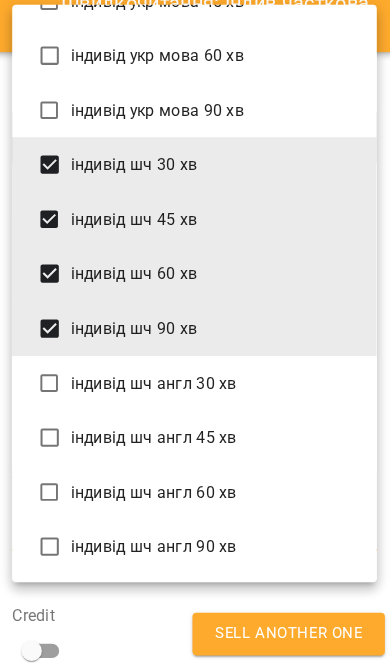 click on "індивід шч 30 хв" at bounding box center (195, 173) 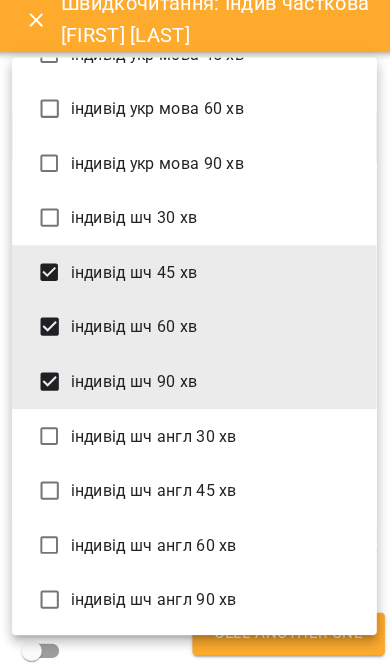 click on "індивід шч 60 хв" at bounding box center (195, 332) 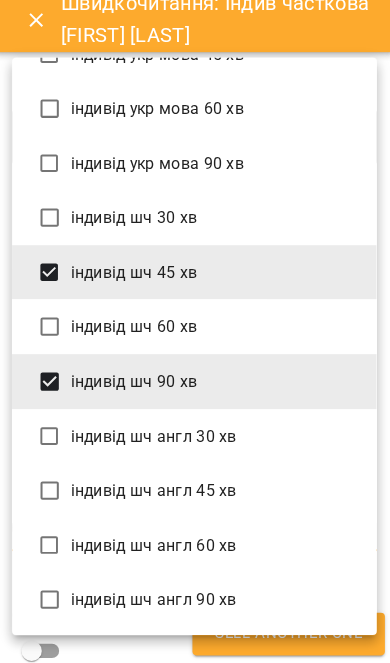 click on "індивід шч 90 хв" at bounding box center (195, 386) 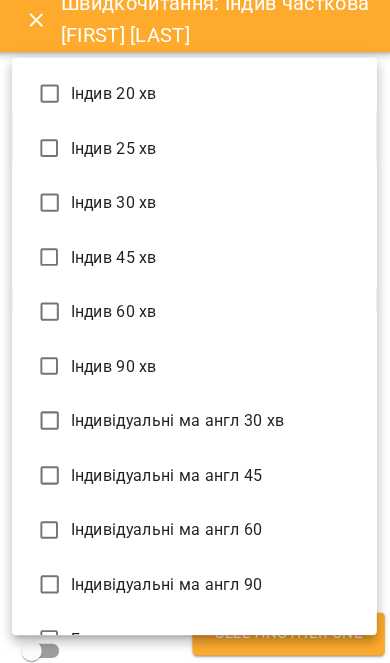 scroll, scrollTop: 0, scrollLeft: 0, axis: both 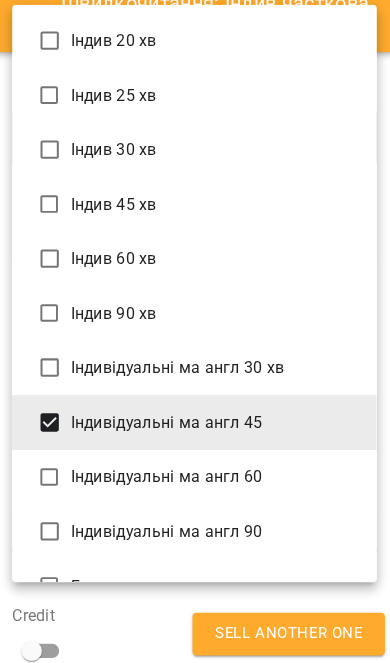click on "Індивідуальні ма англ 45" at bounding box center (195, 426) 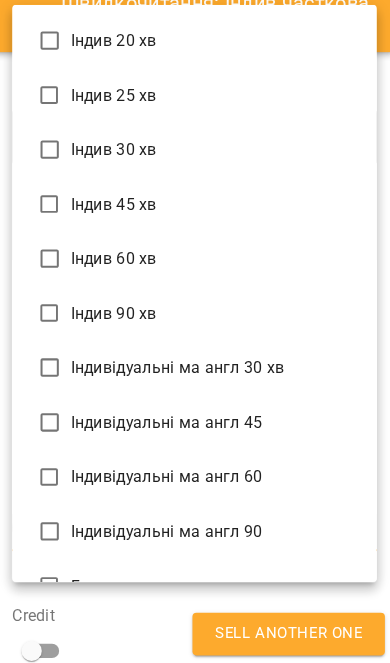 click at bounding box center (195, 331) 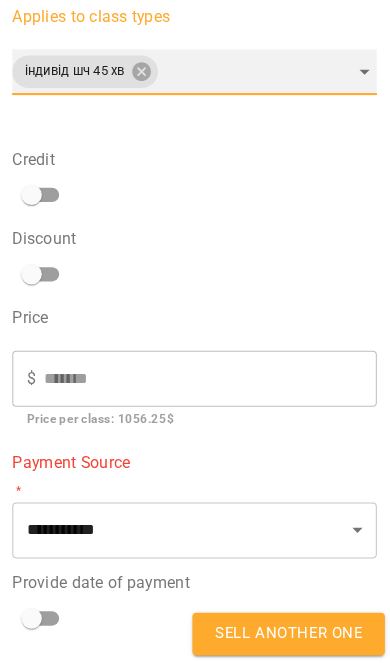 scroll, scrollTop: 447, scrollLeft: 0, axis: vertical 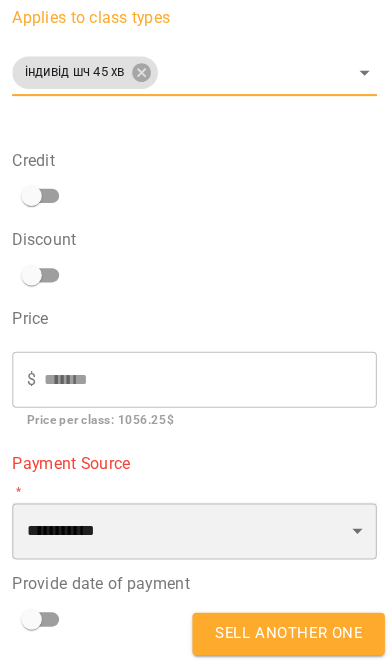 click on "**********" at bounding box center (195, 533) 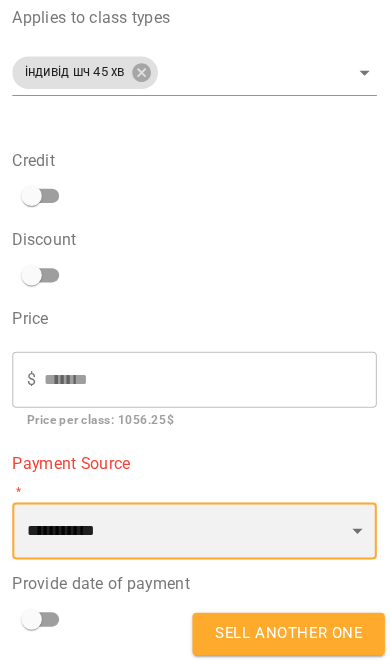 select on "******" 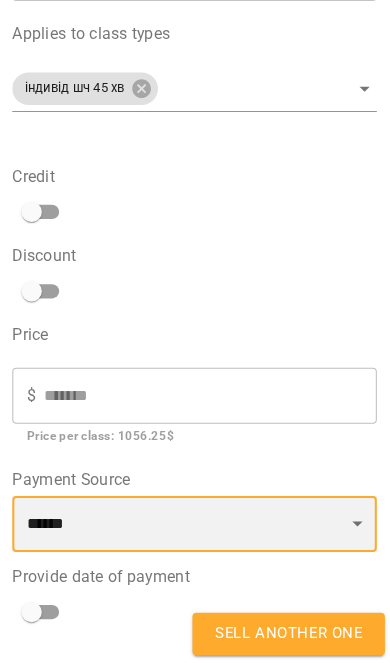 scroll, scrollTop: 425, scrollLeft: 0, axis: vertical 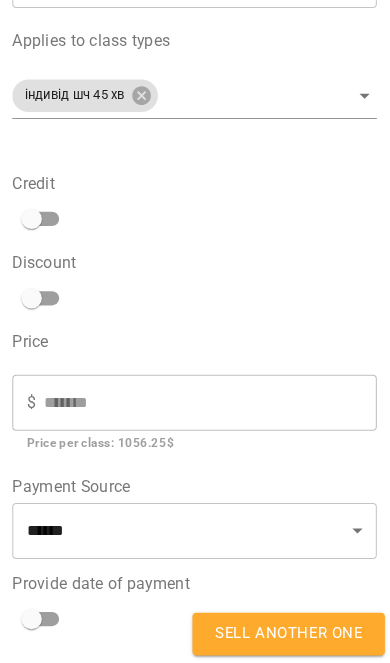 click on "Sell another one" at bounding box center (287, 634) 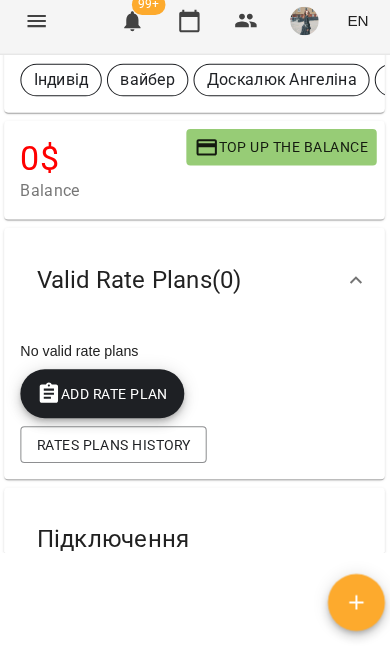 scroll, scrollTop: 0, scrollLeft: 0, axis: both 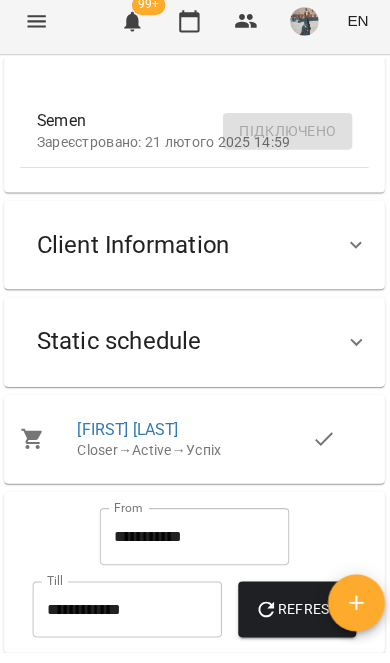 click at bounding box center [354, 347] 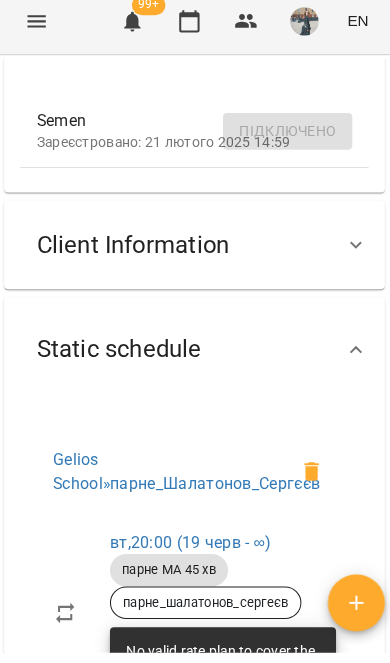 click at bounding box center [354, 252] 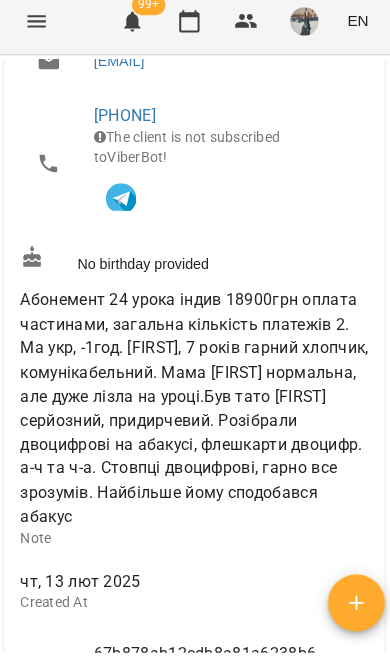 scroll, scrollTop: 1714, scrollLeft: 0, axis: vertical 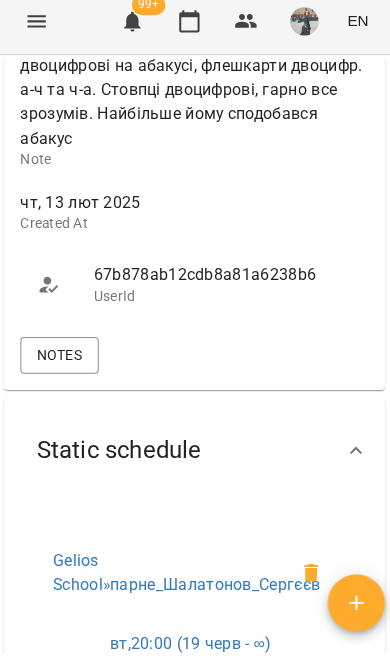 click on "Notes" at bounding box center (62, 360) 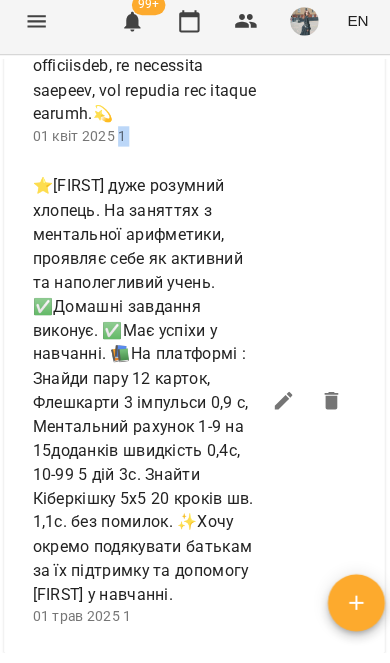 scroll, scrollTop: 3161, scrollLeft: 0, axis: vertical 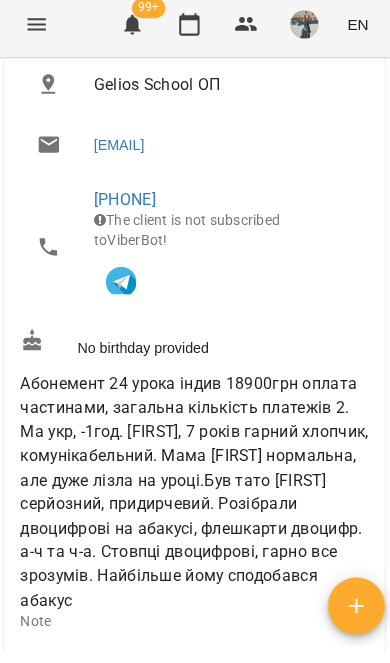 click on "[PRODUCT] [NUMBER] [CURRENCY] [PAYMENT_TERMS], [NUMBER] [PAYMENT_TERMS]. [RELATION] [AGE] [GENDER] [DESCRIPTION]. [RELATION] [RELATION], [RELATION] [DESCRIPTION]. [RELATION] [FIRST] [DESCRIPTION], [DESCRIPTION]. [DESCRIPTION] [DESCRIPTION] [DESCRIPTION] [DESCRIPTION]. [DESCRIPTION] [DESCRIPTION] [DESCRIPTION] [DESCRIPTION]. [DESCRIPTION] [DESCRIPTION] [DESCRIPTION] [DESCRIPTION]." at bounding box center (195, 490) 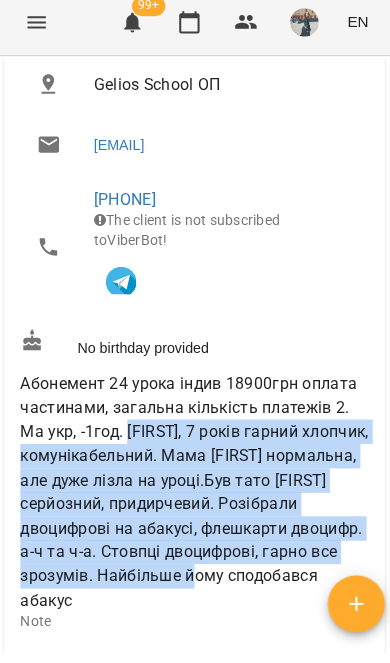 scroll, scrollTop: 0, scrollLeft: 0, axis: both 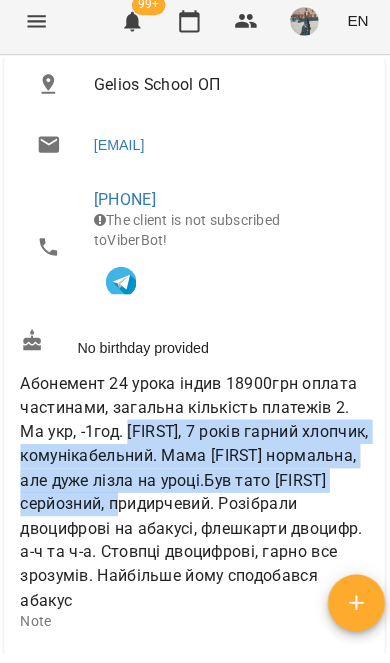 copy on "Семен, 7 років гарний хлопчик, комунікабельний. Мама Інна нормальна, але дуже лізла на уроці.Був тато Сергій серйозний, придирч" 